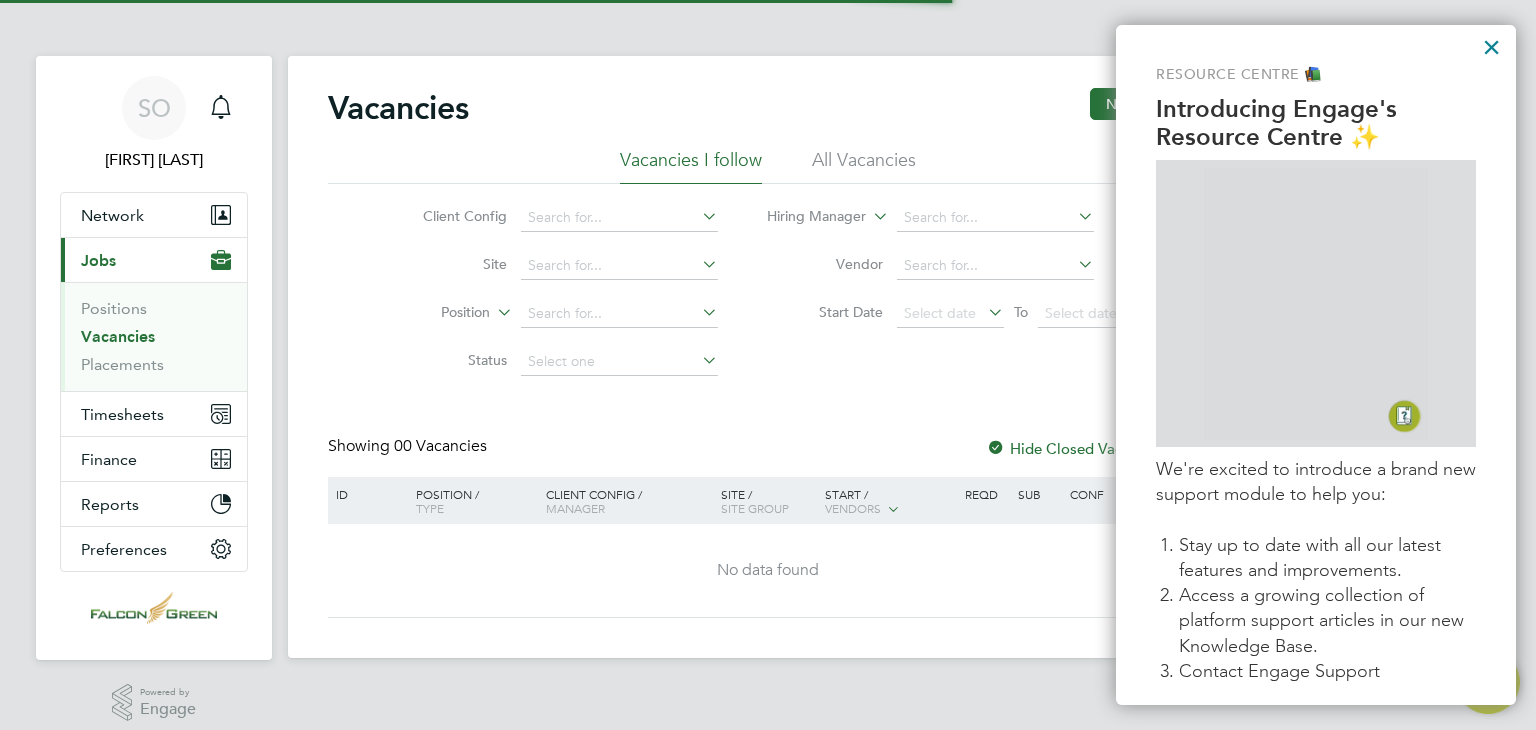 scroll, scrollTop: 0, scrollLeft: 0, axis: both 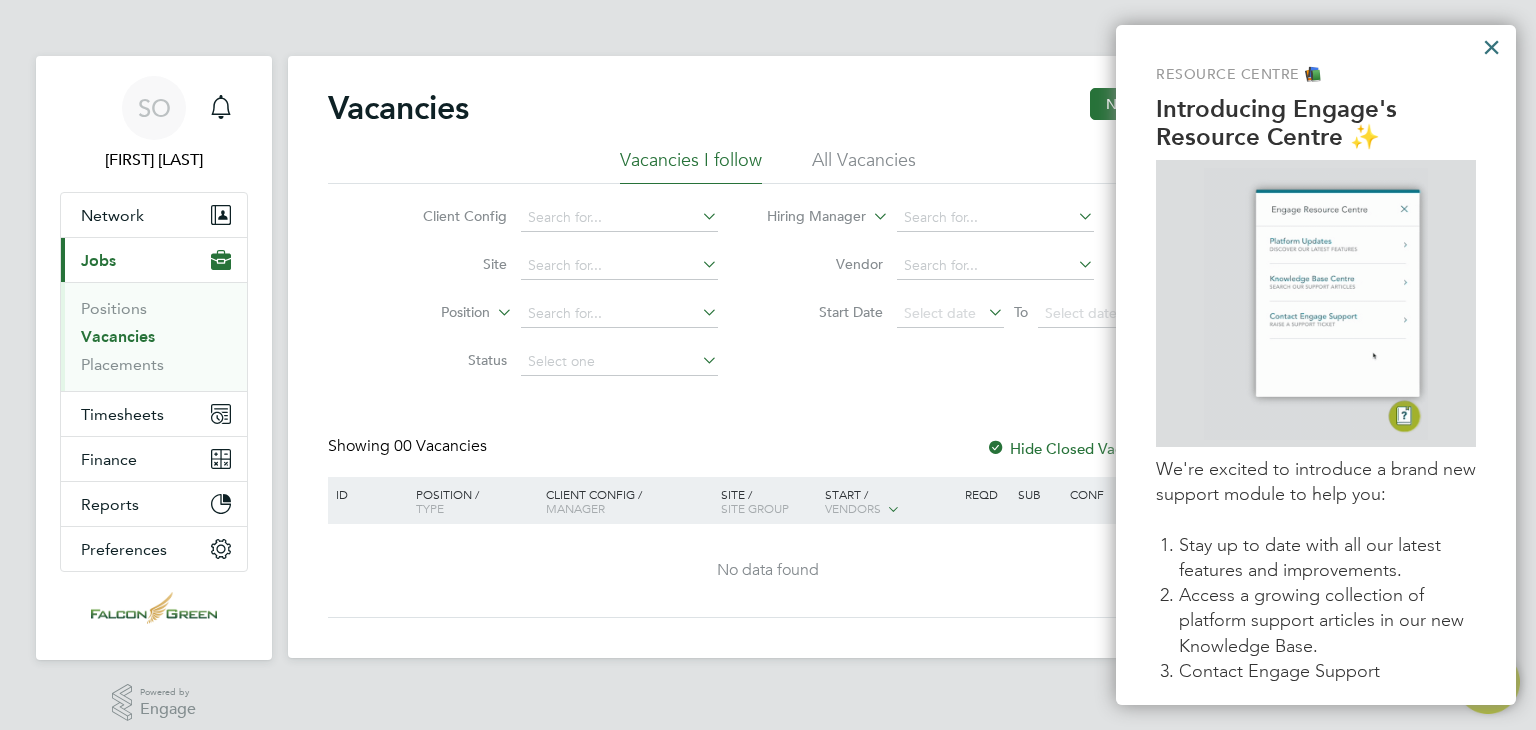 click on "×" at bounding box center (1491, 47) 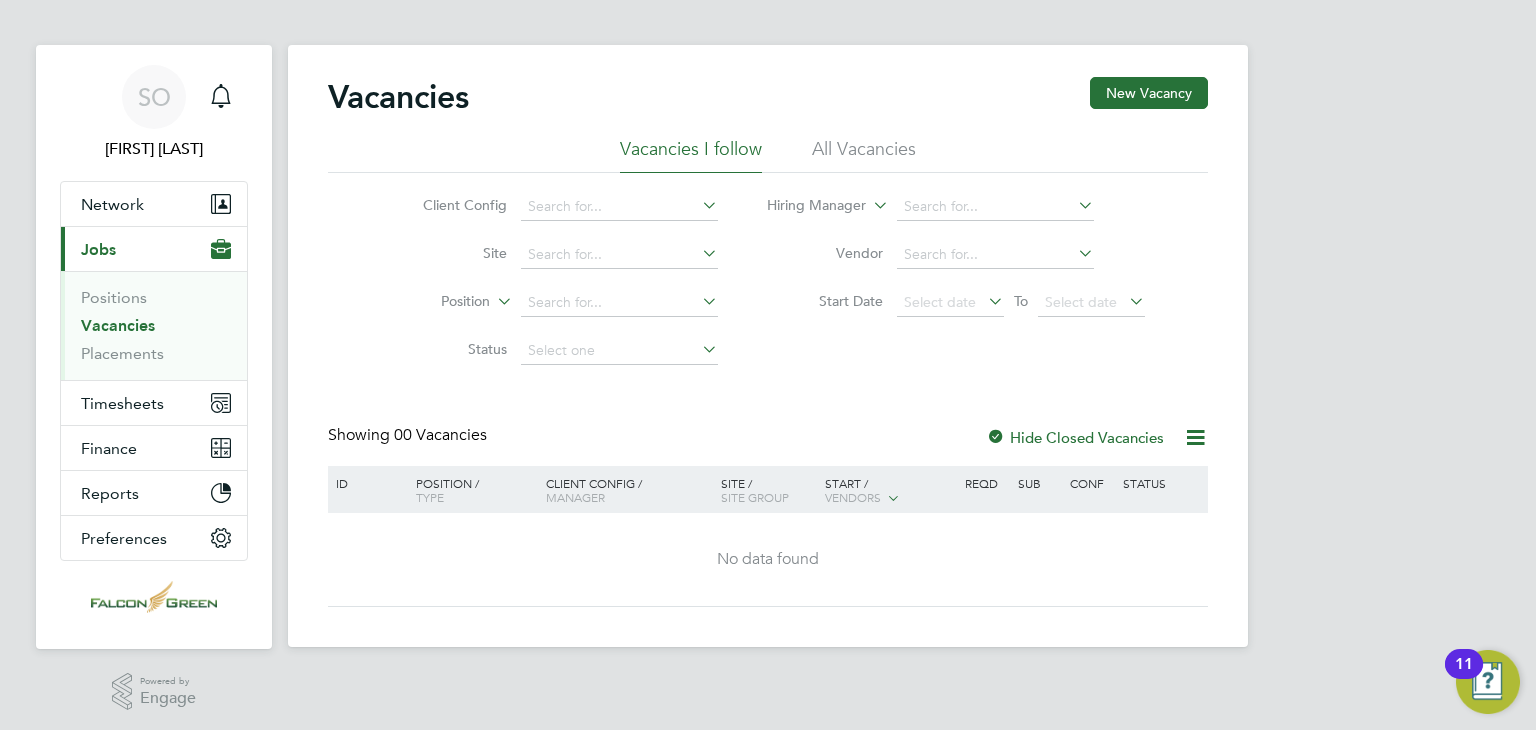 scroll, scrollTop: 14, scrollLeft: 0, axis: vertical 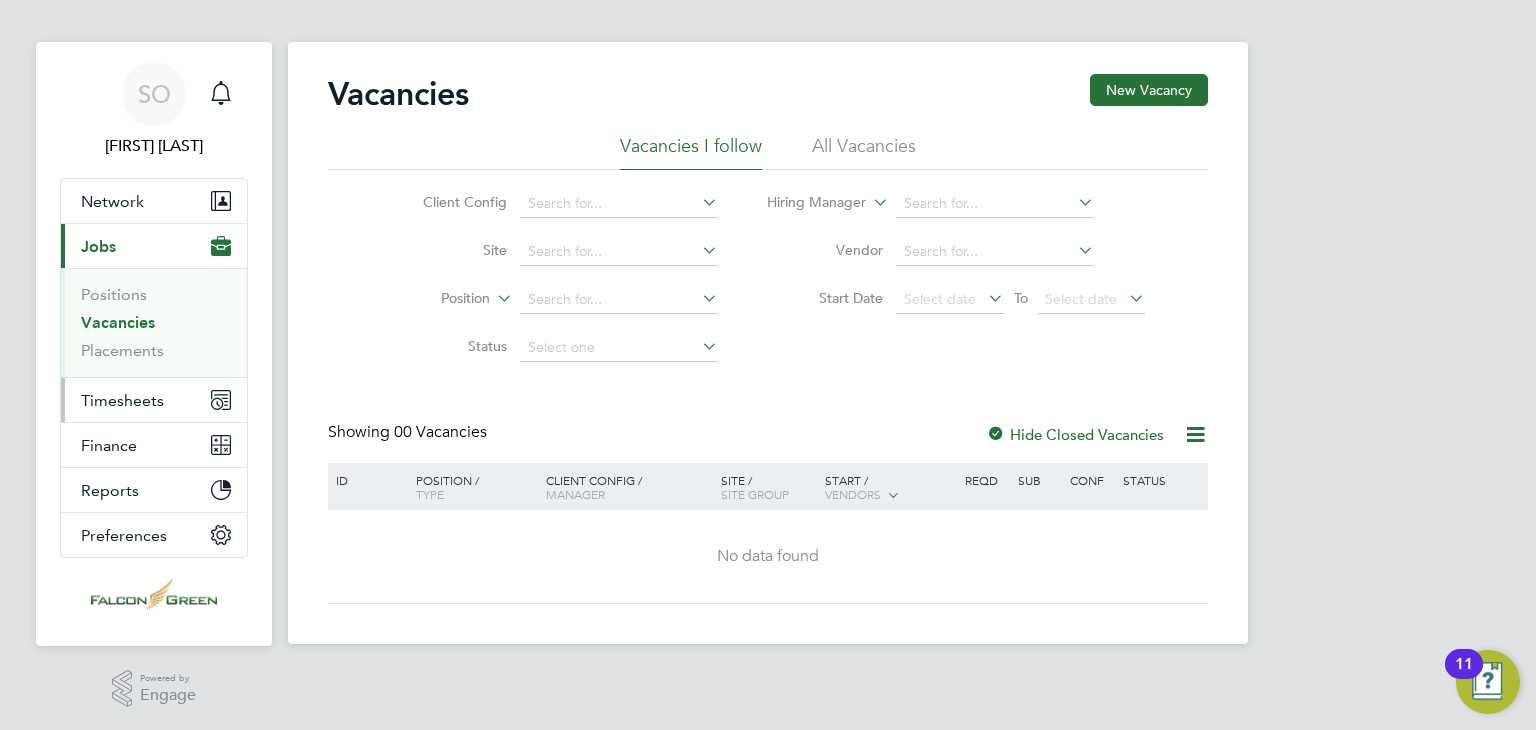 click on "Timesheets" at bounding box center [122, 400] 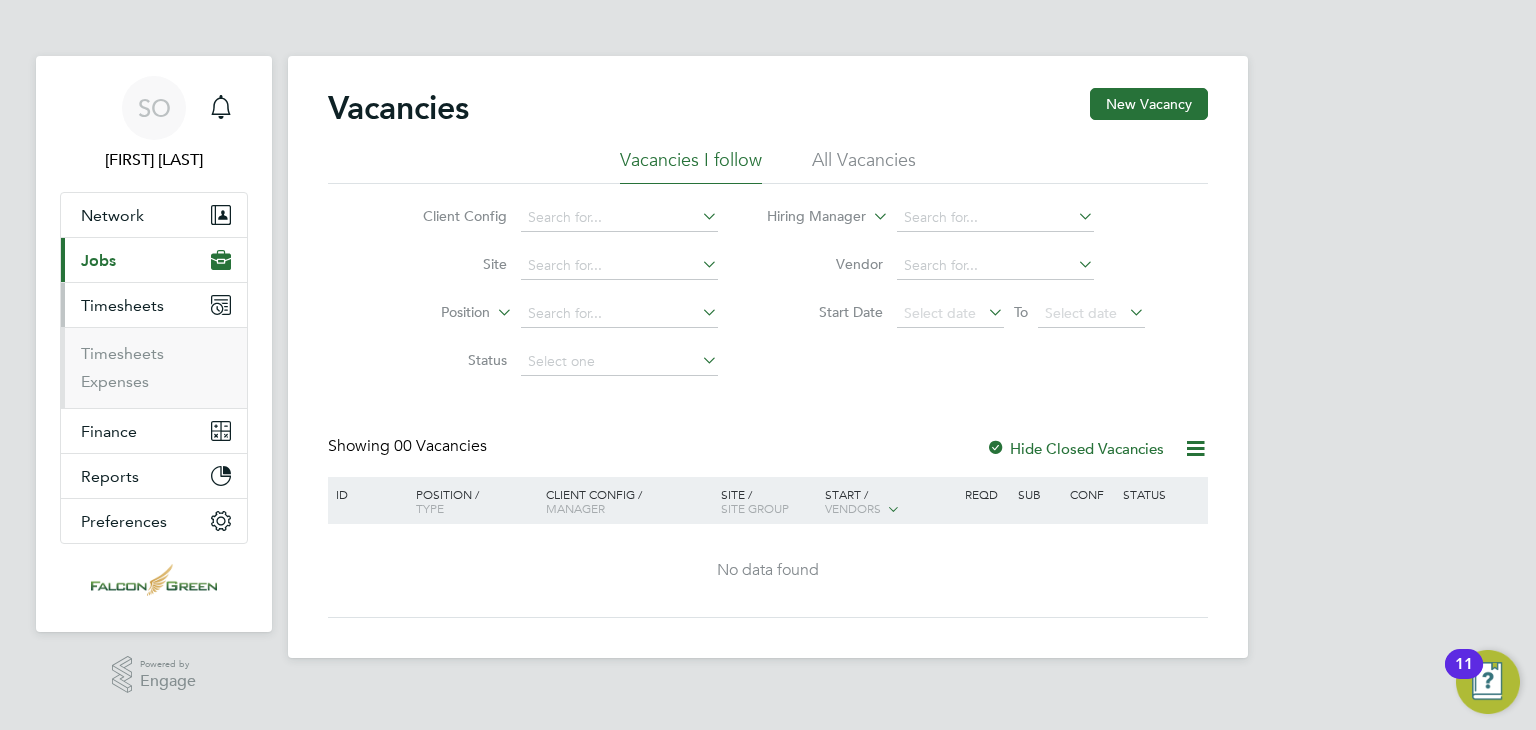 scroll, scrollTop: 0, scrollLeft: 0, axis: both 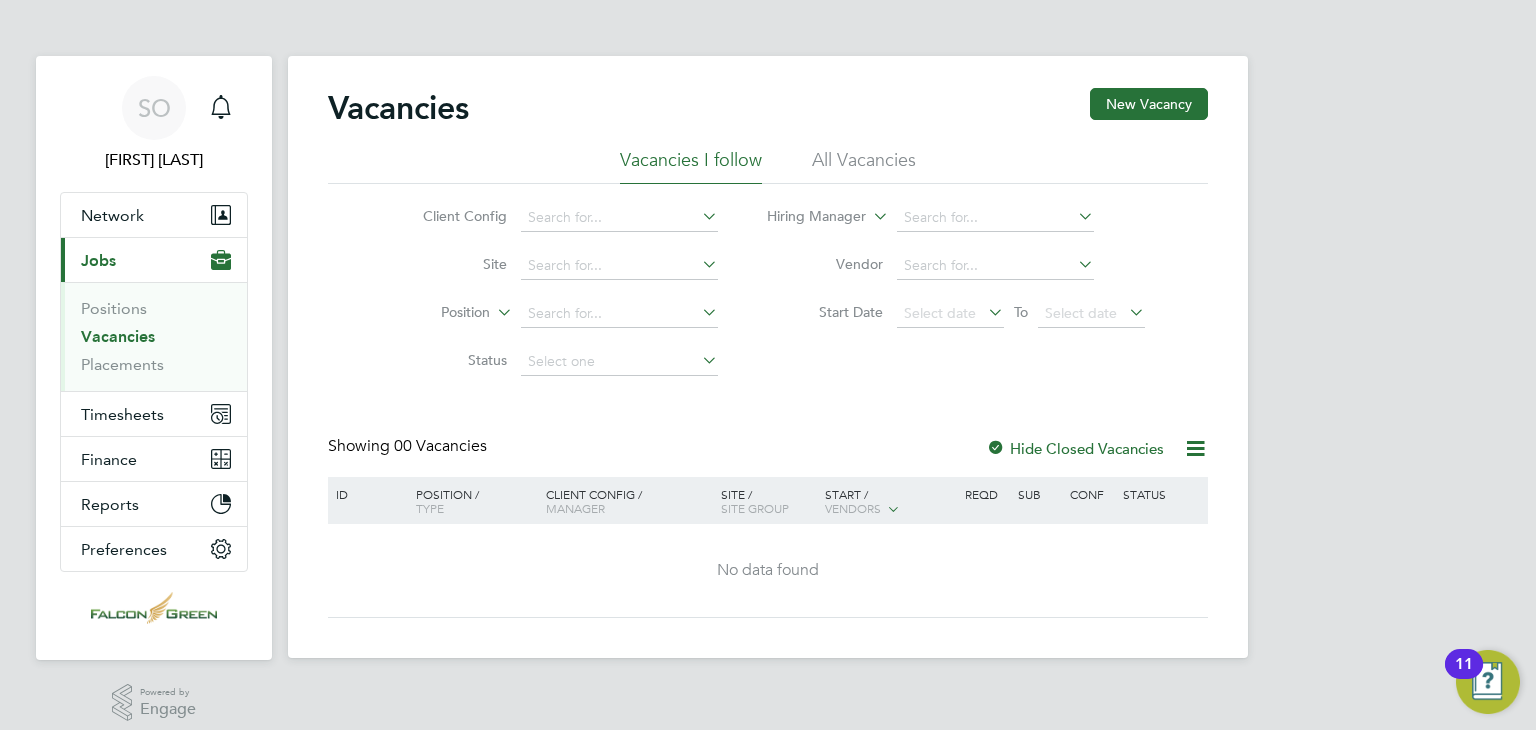 click on "Client Config" 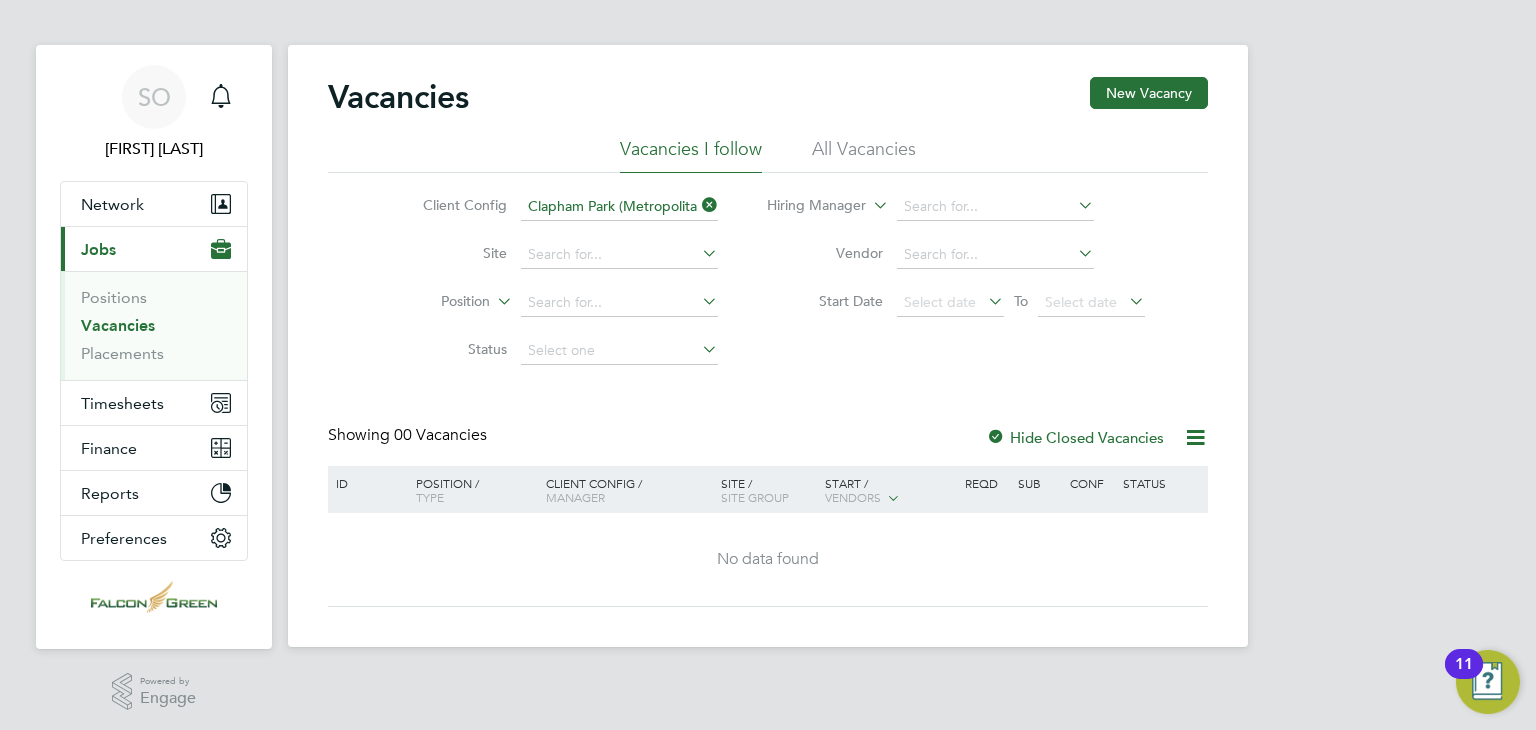 scroll, scrollTop: 14, scrollLeft: 0, axis: vertical 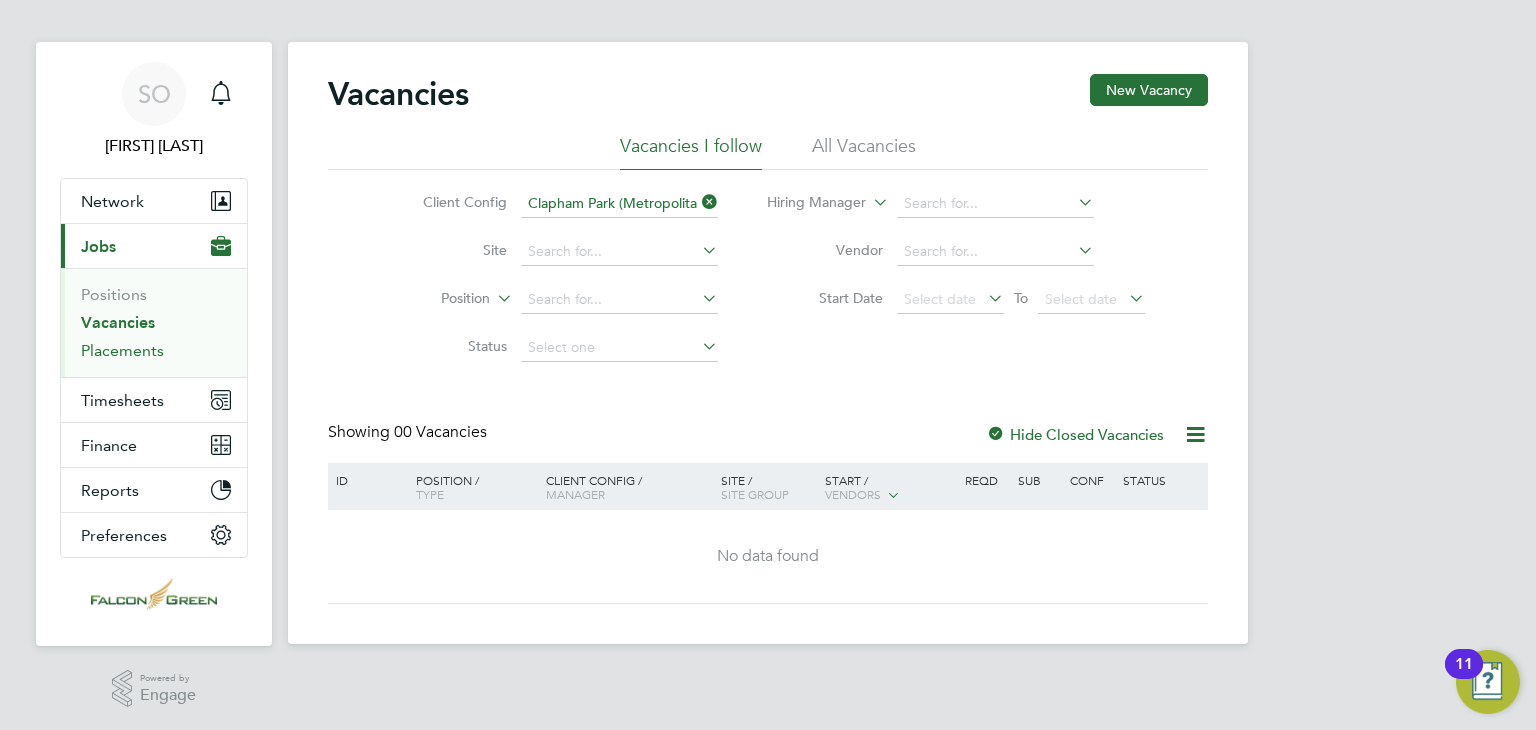 click on "Placements" at bounding box center (122, 350) 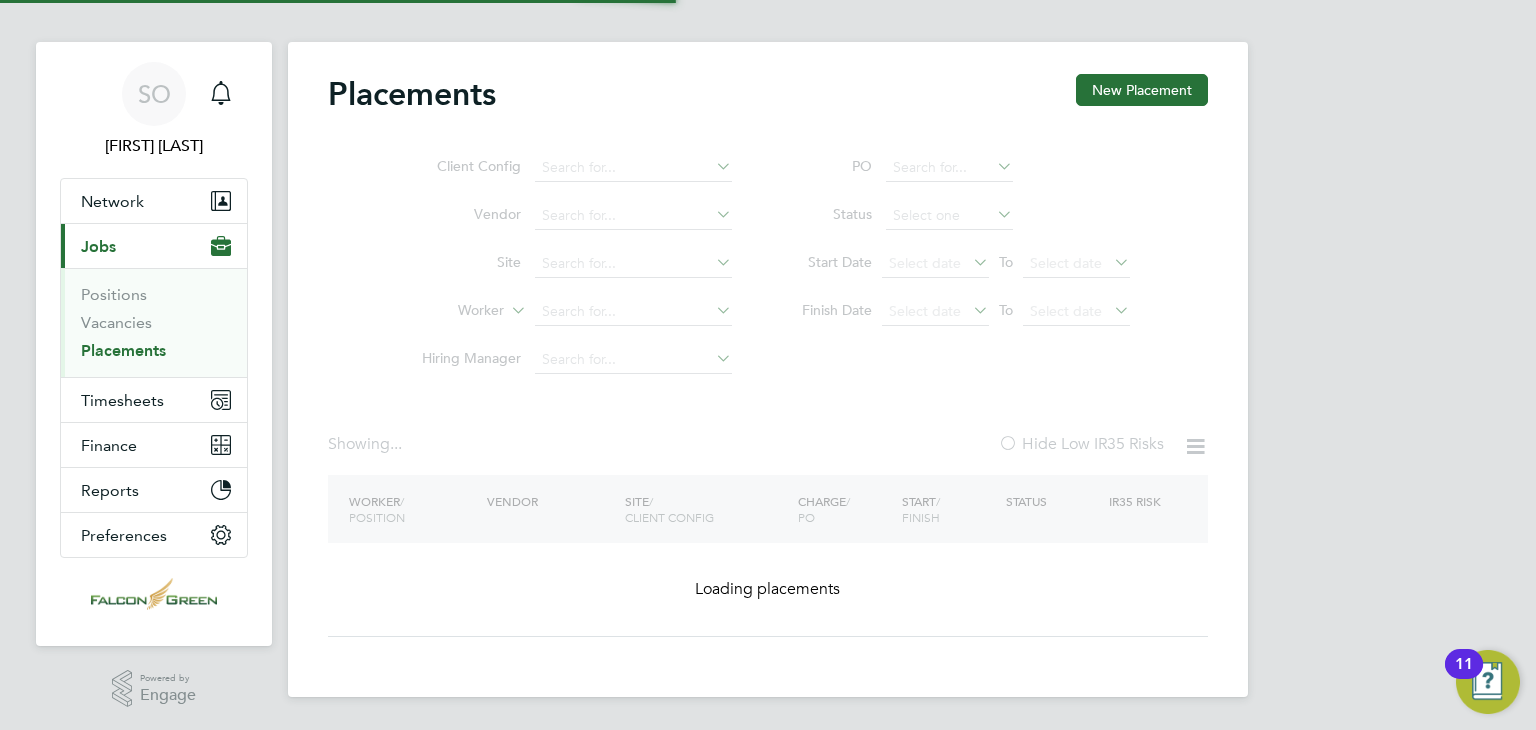 scroll, scrollTop: 0, scrollLeft: 0, axis: both 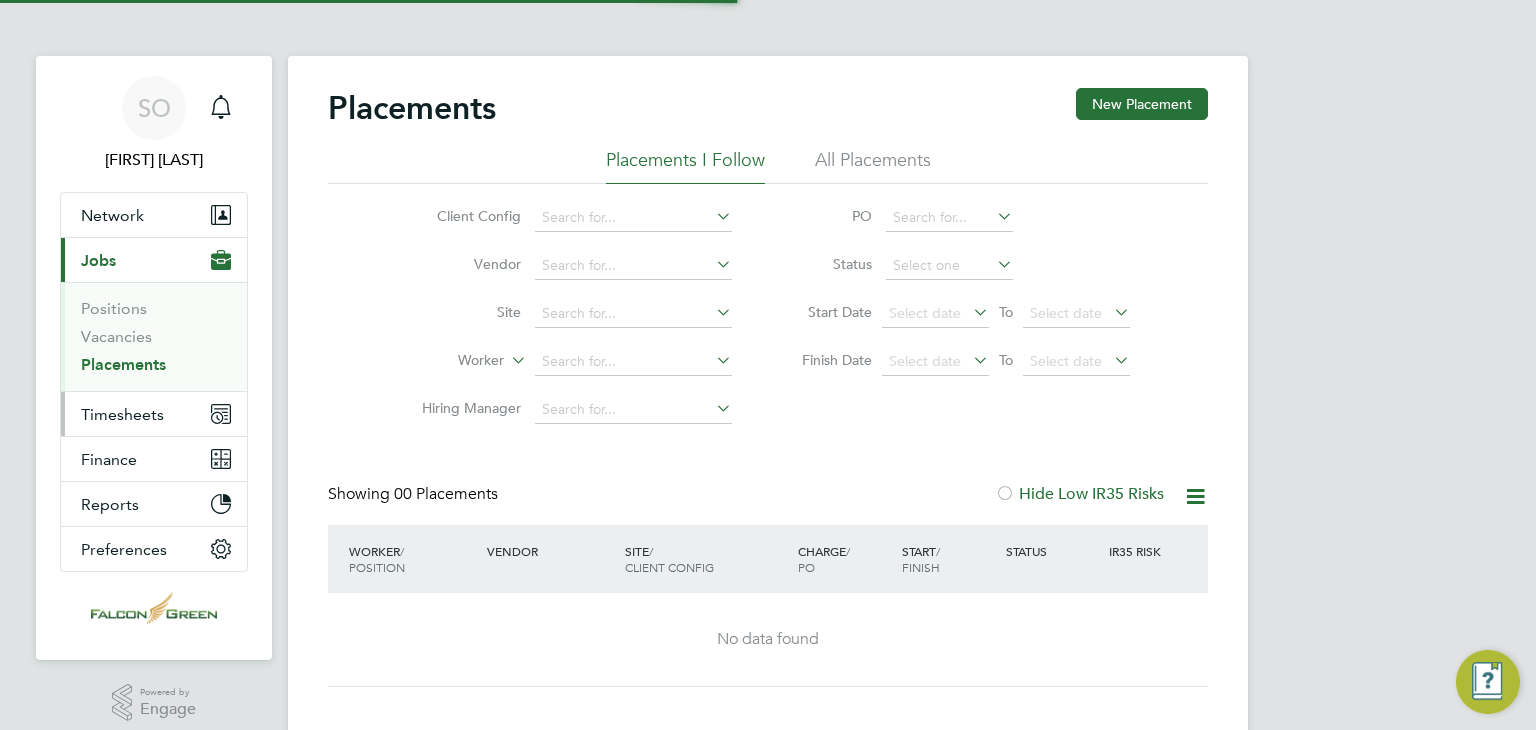 click on "Timesheets" at bounding box center [154, 414] 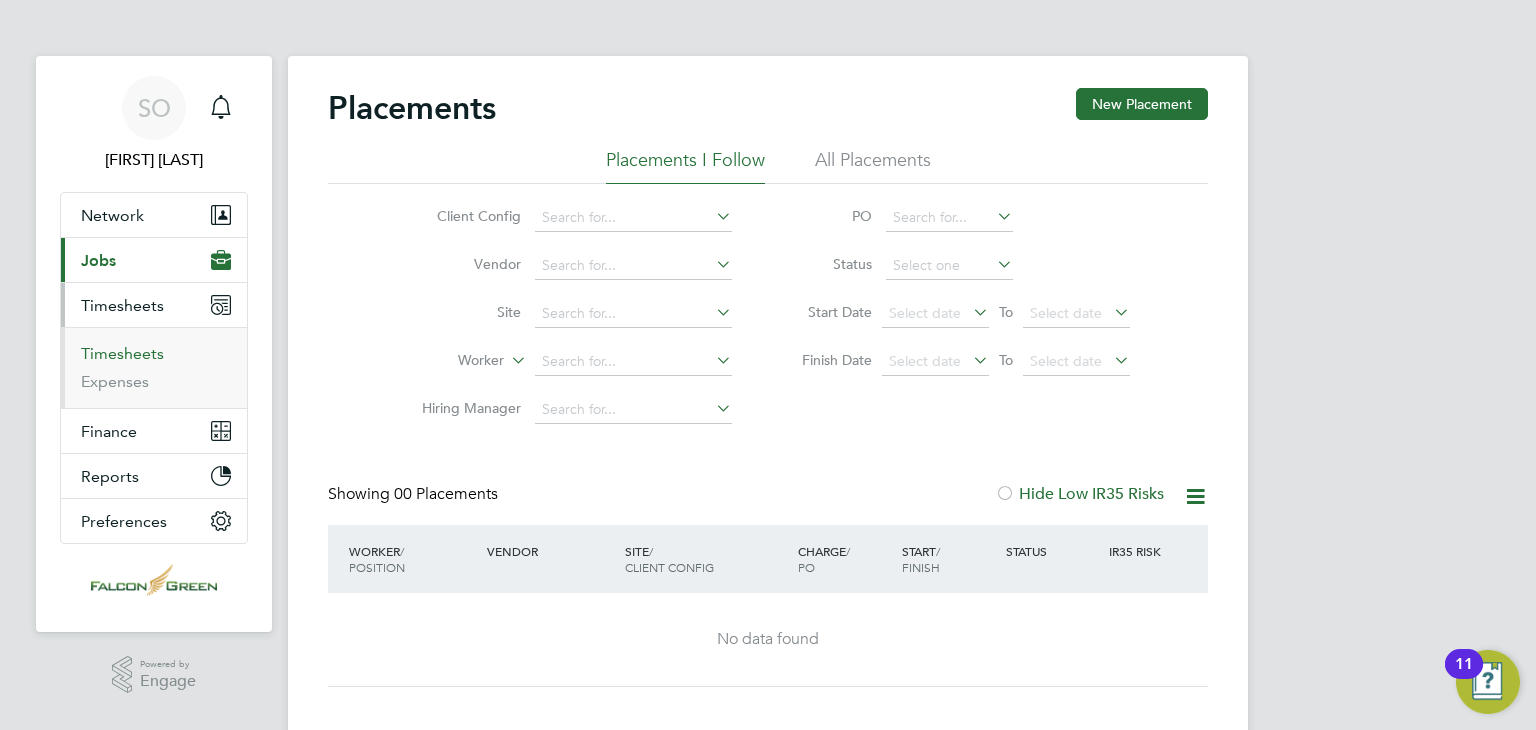 click on "Timesheets" at bounding box center (122, 353) 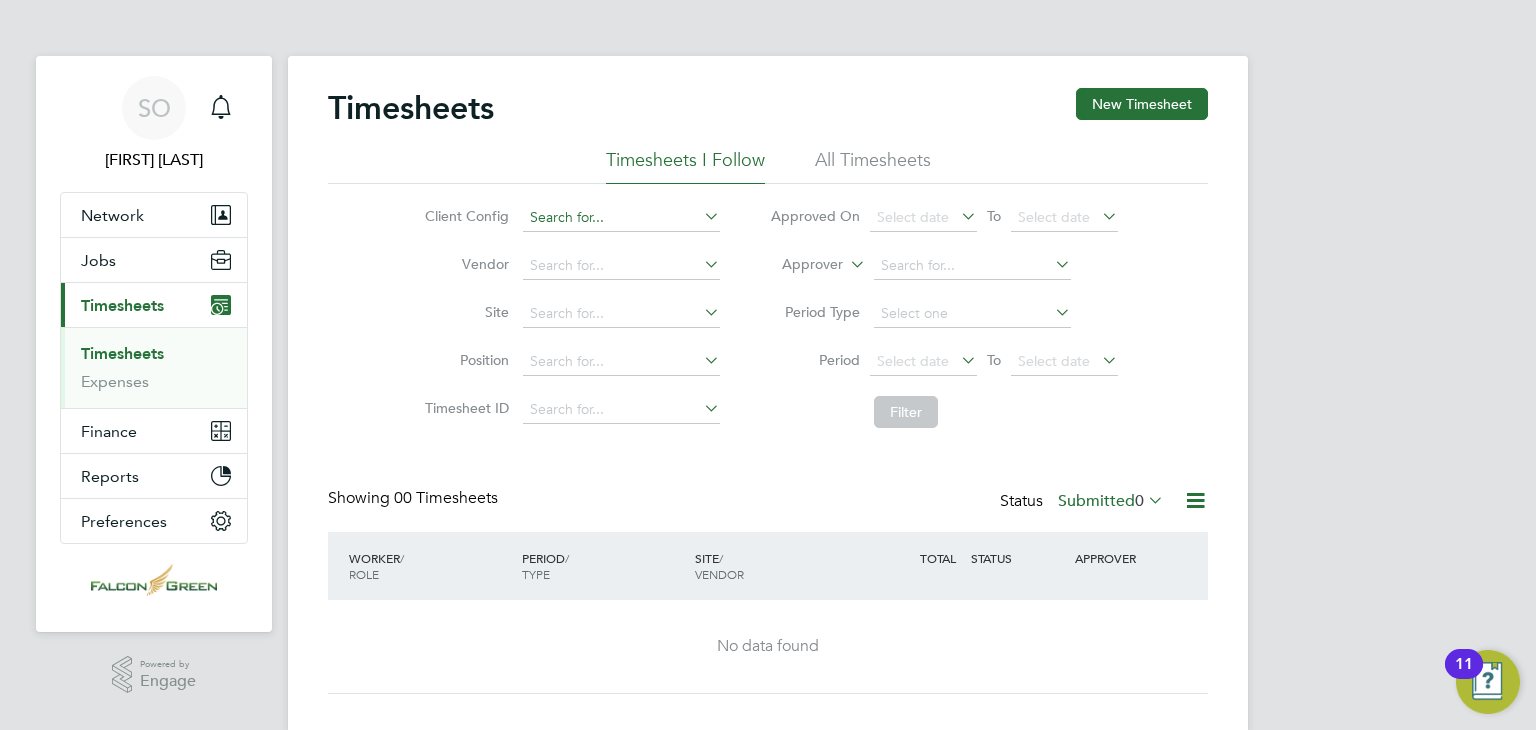 click 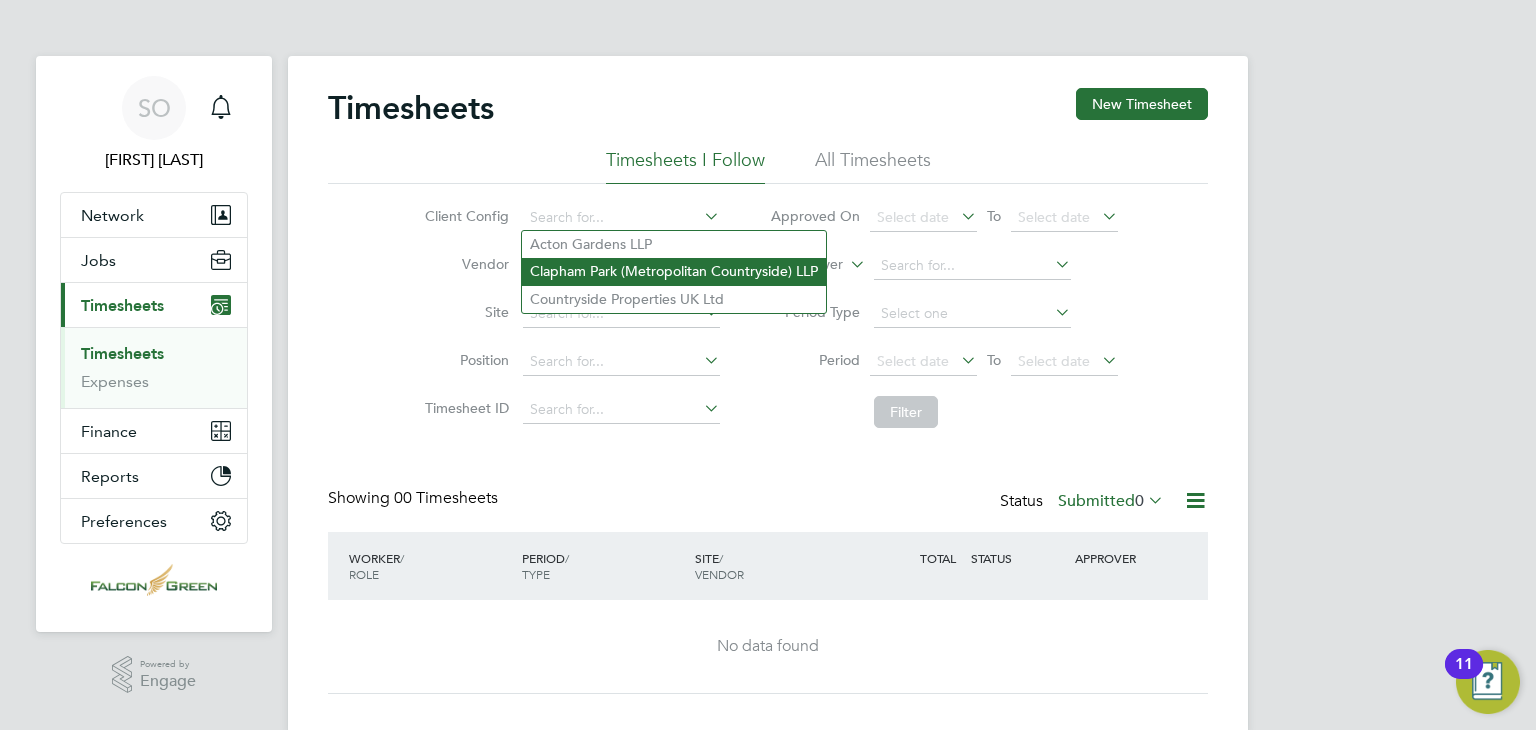 click on "Clapham Park (Metropolitan Countryside) LLP" 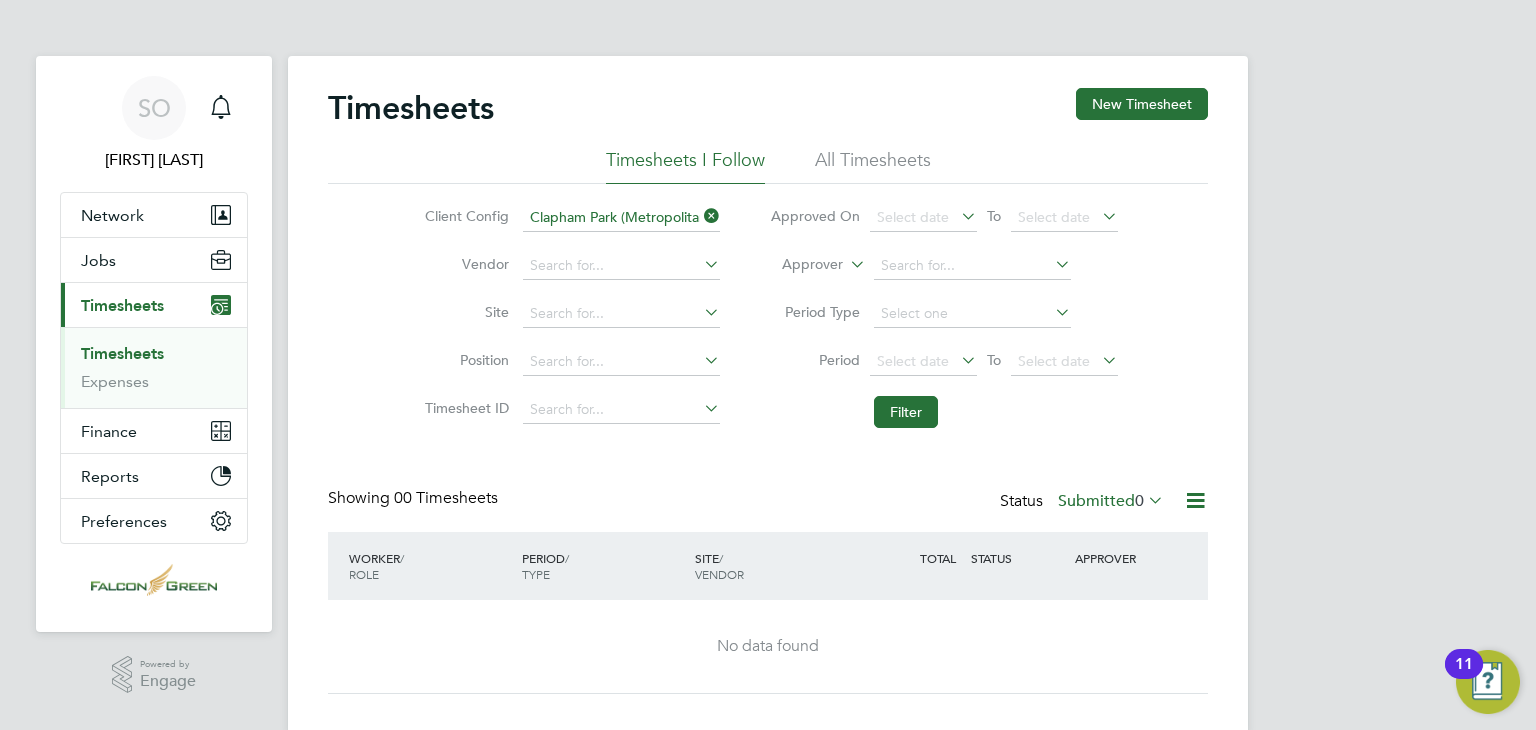 click 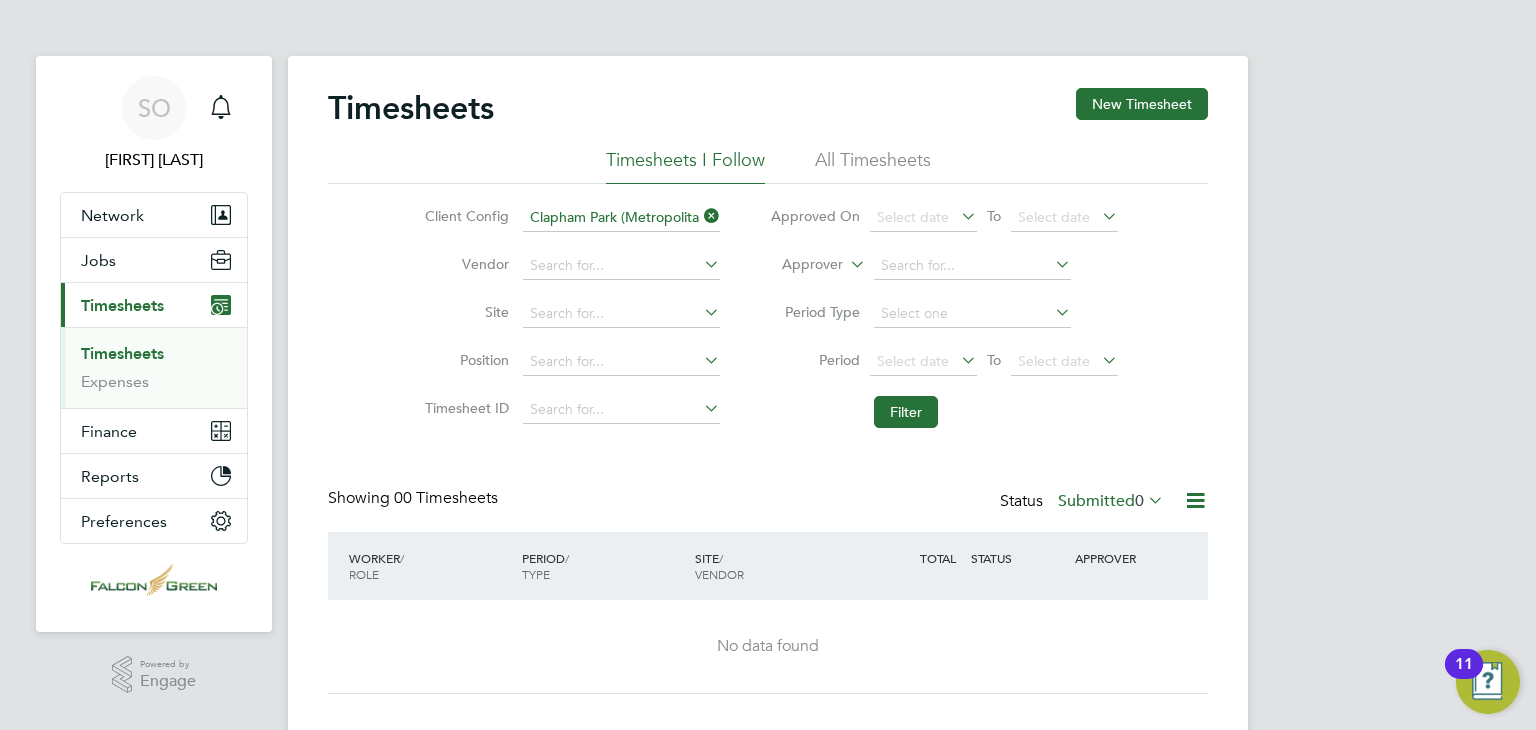 scroll, scrollTop: 652, scrollLeft: 0, axis: vertical 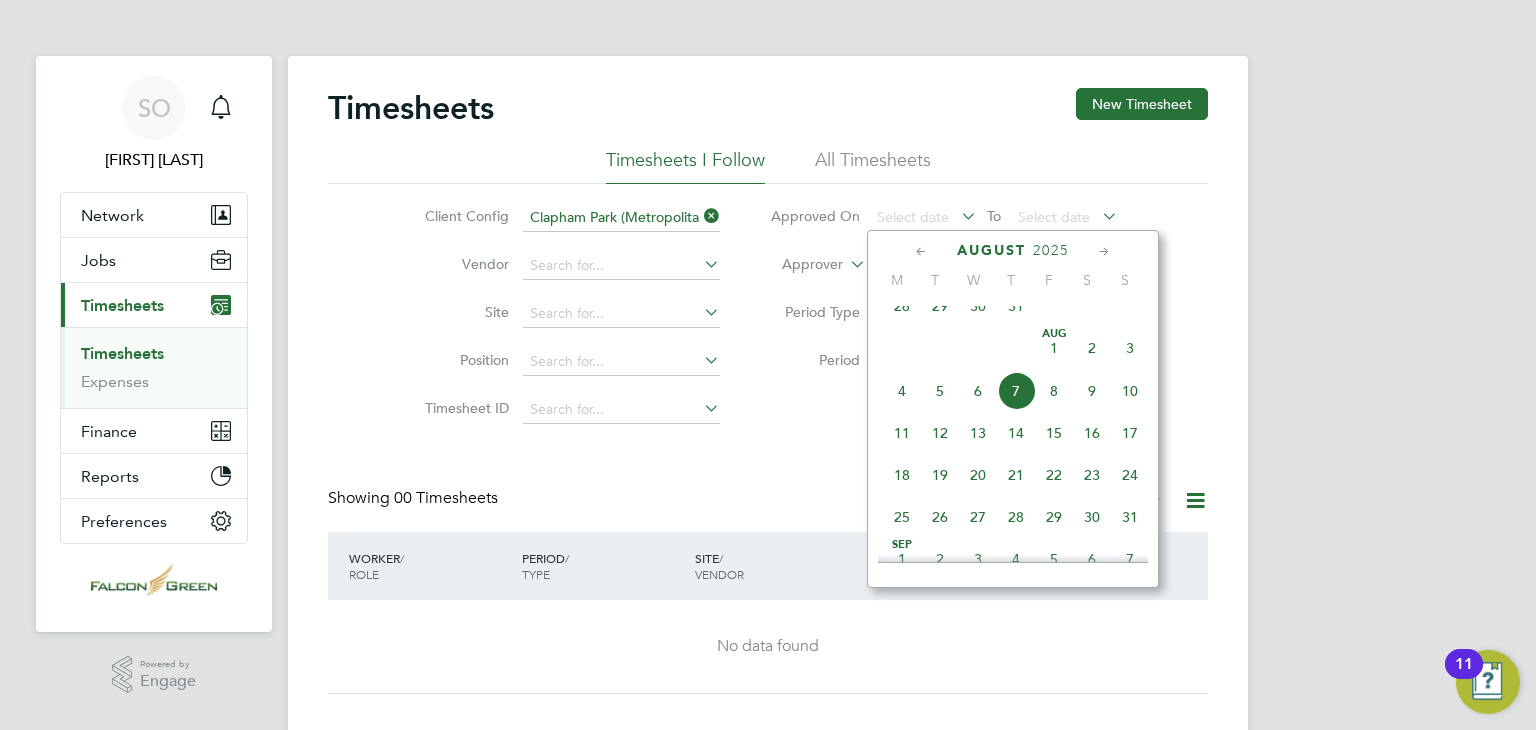 click on "28" 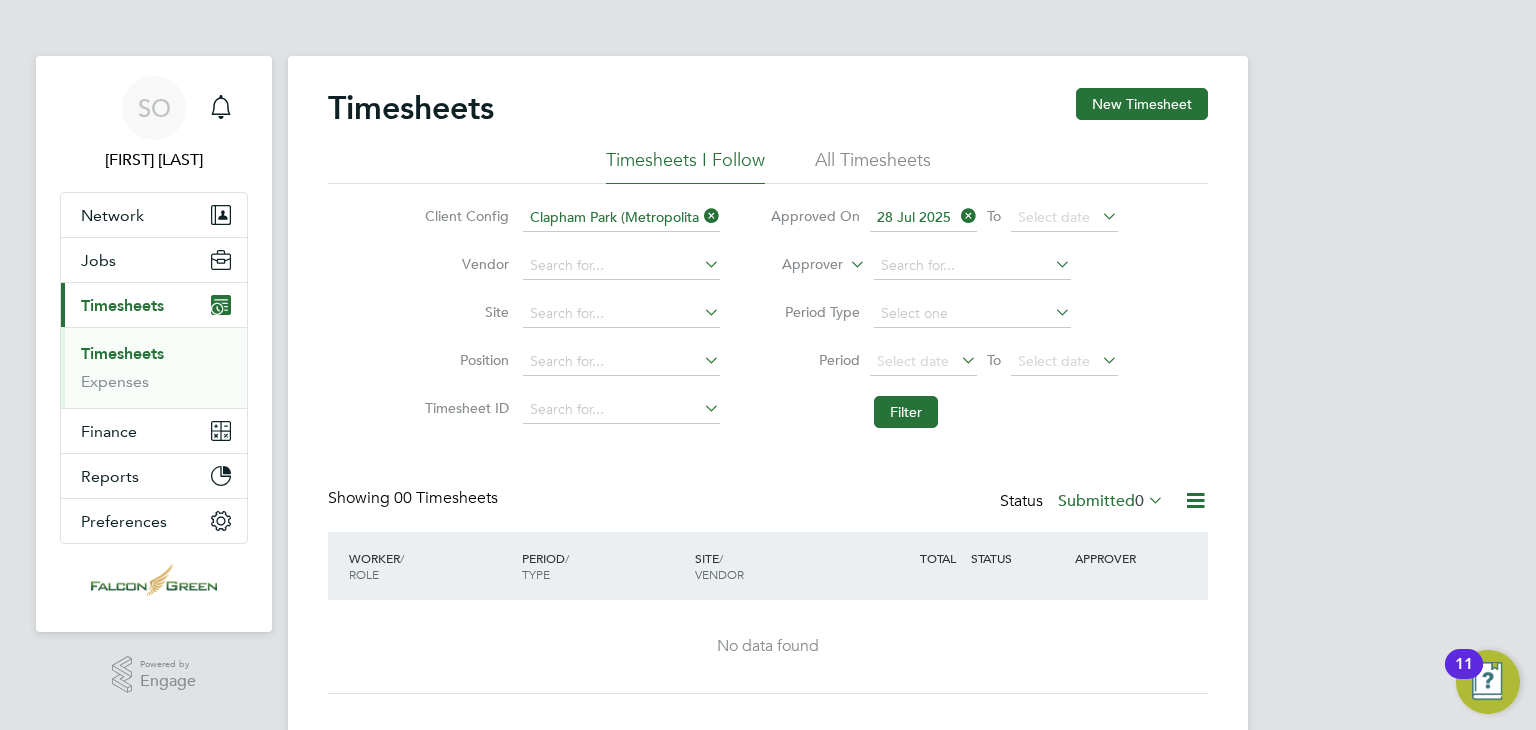 click 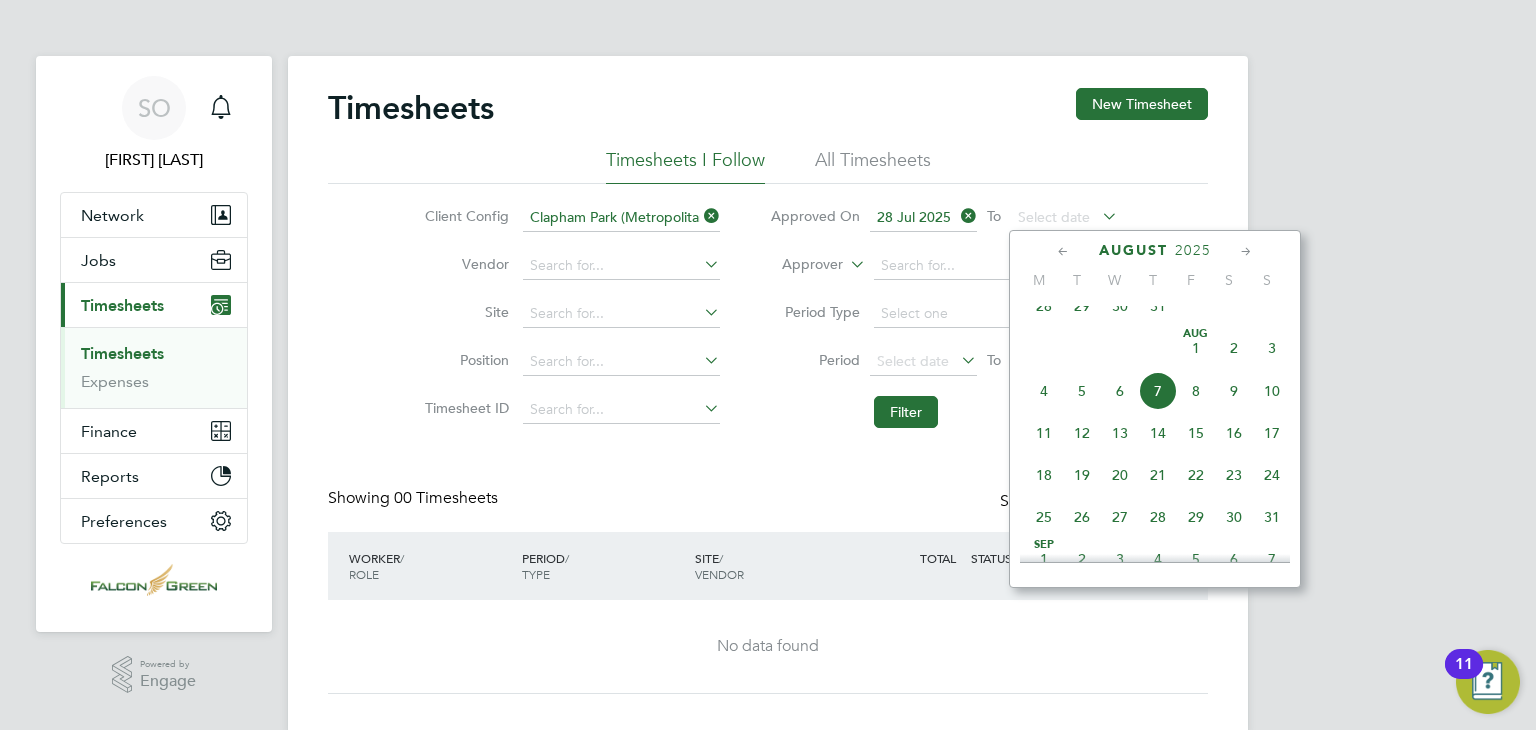 click on "3" 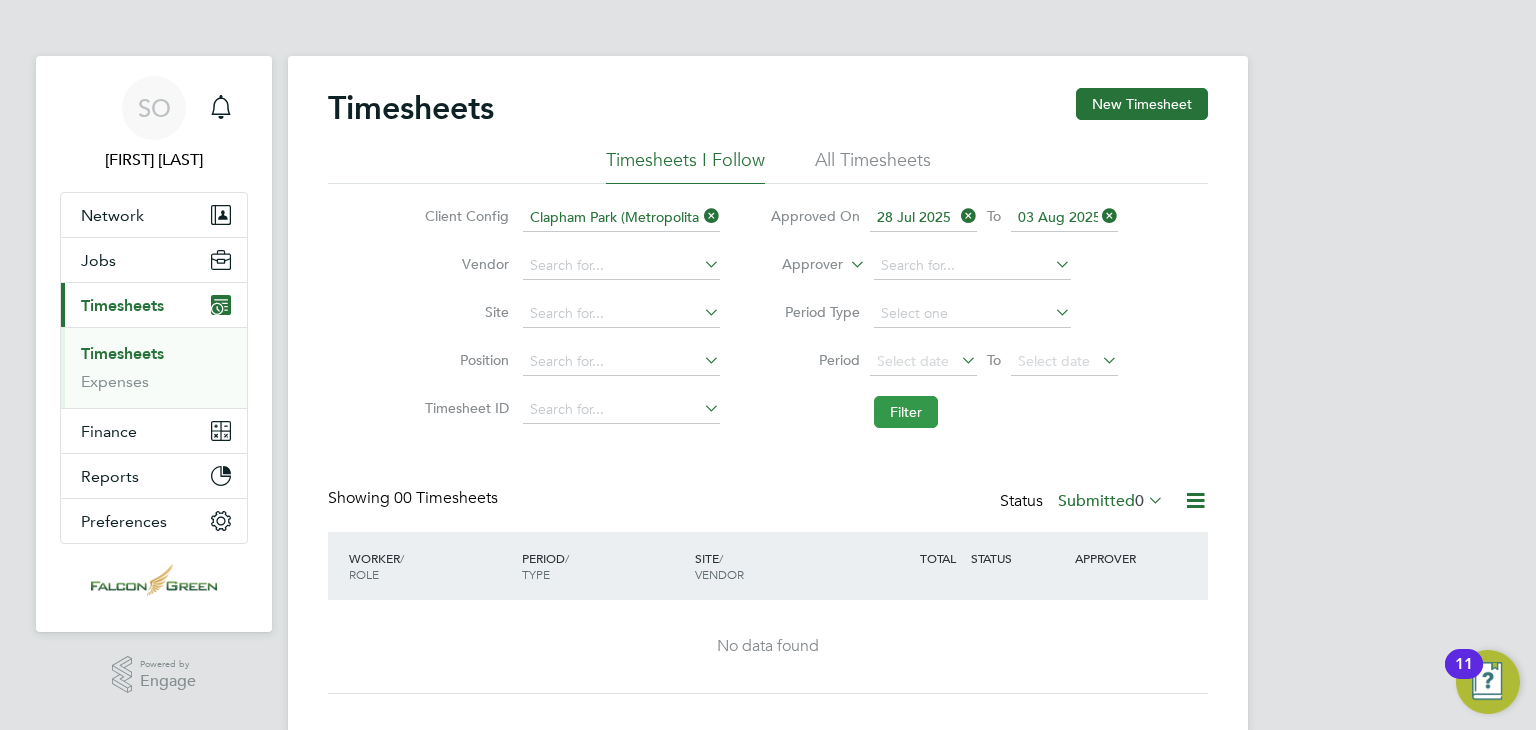 click on "Filter" 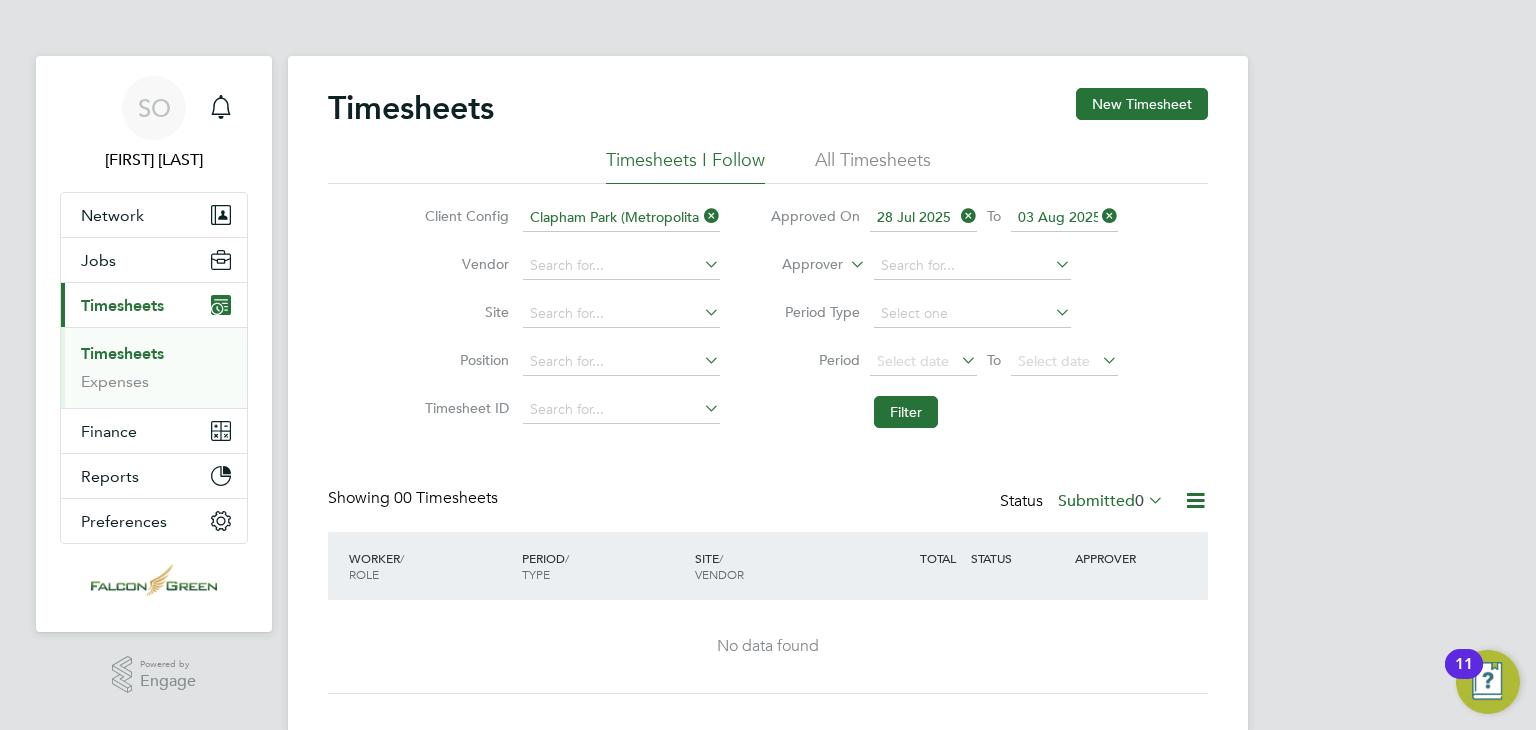 click on "All Timesheets" 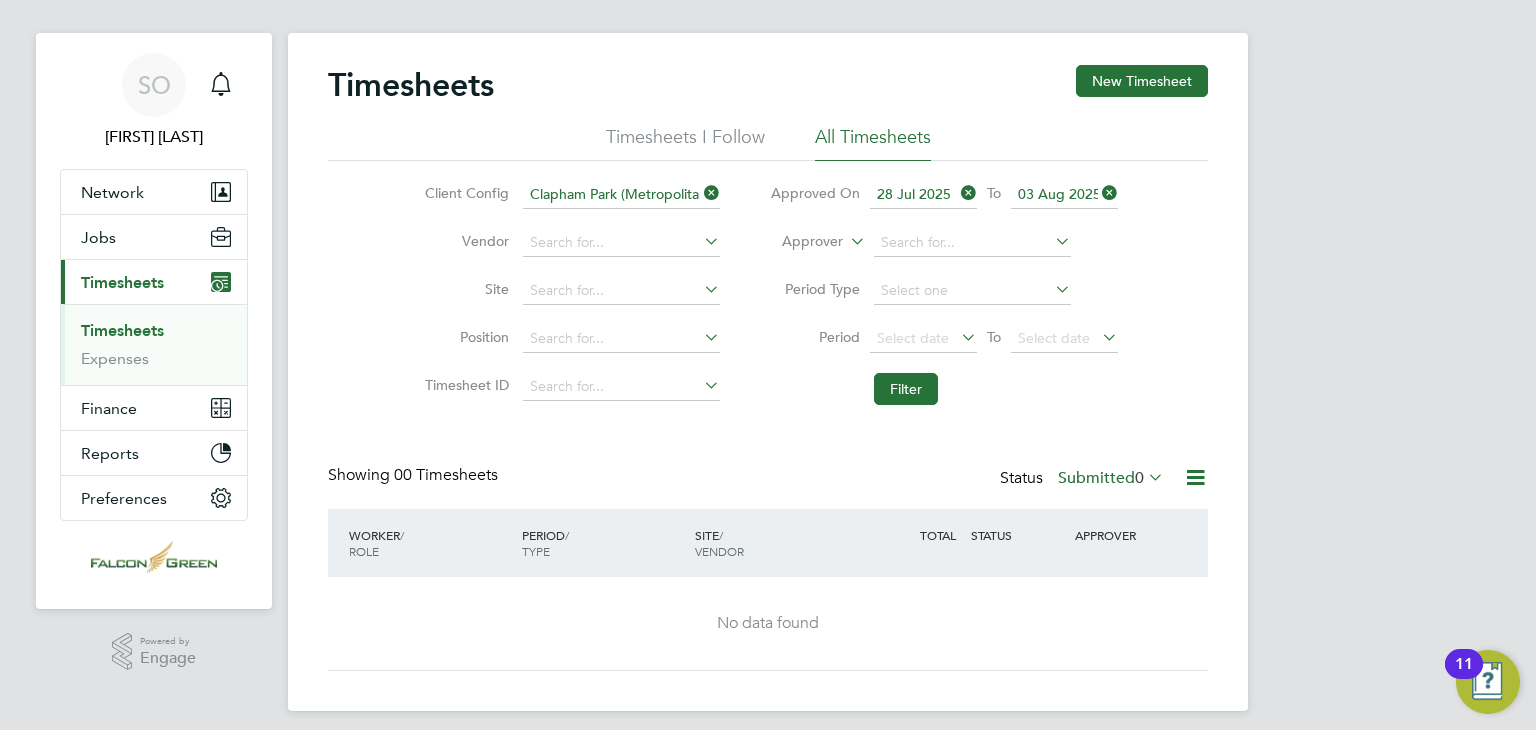 scroll, scrollTop: 36, scrollLeft: 0, axis: vertical 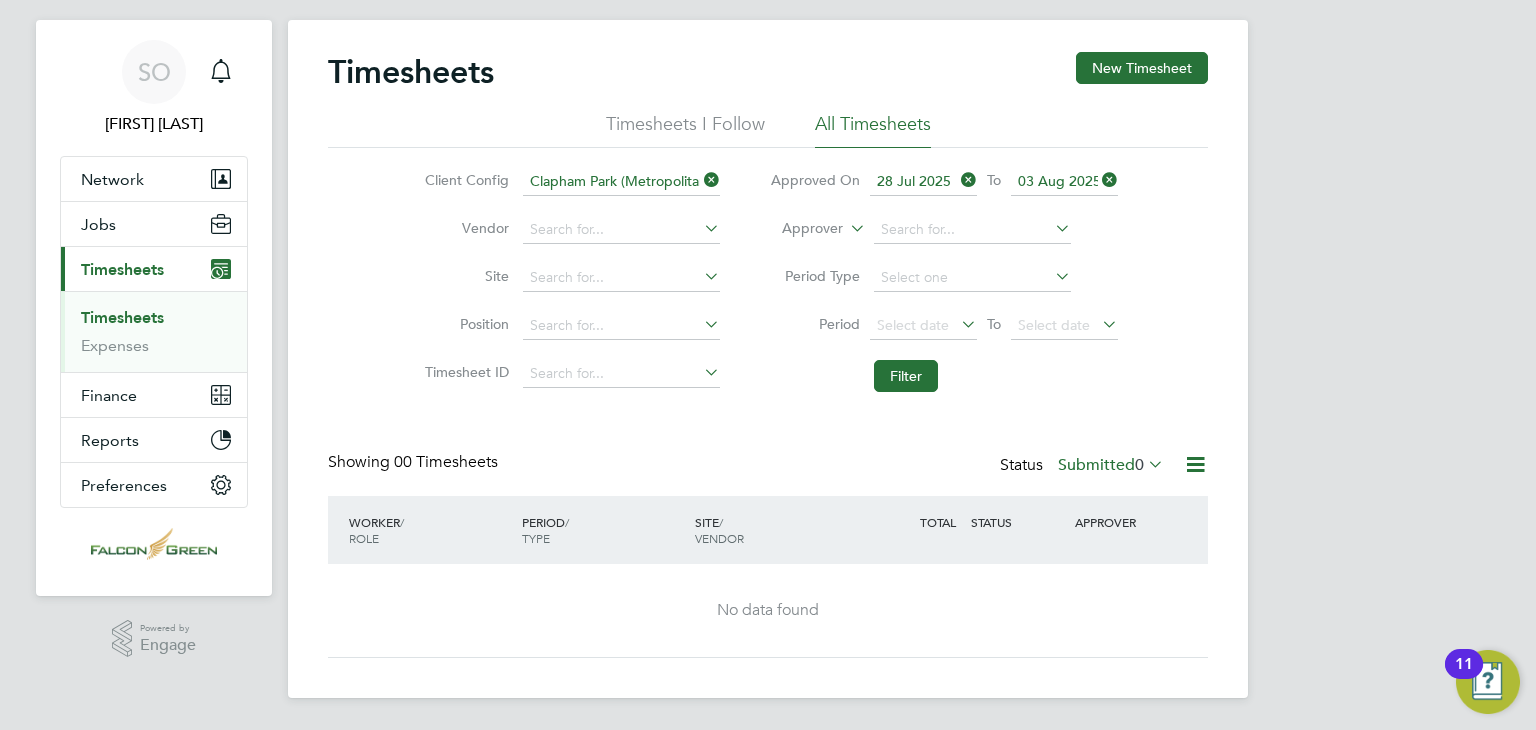 click 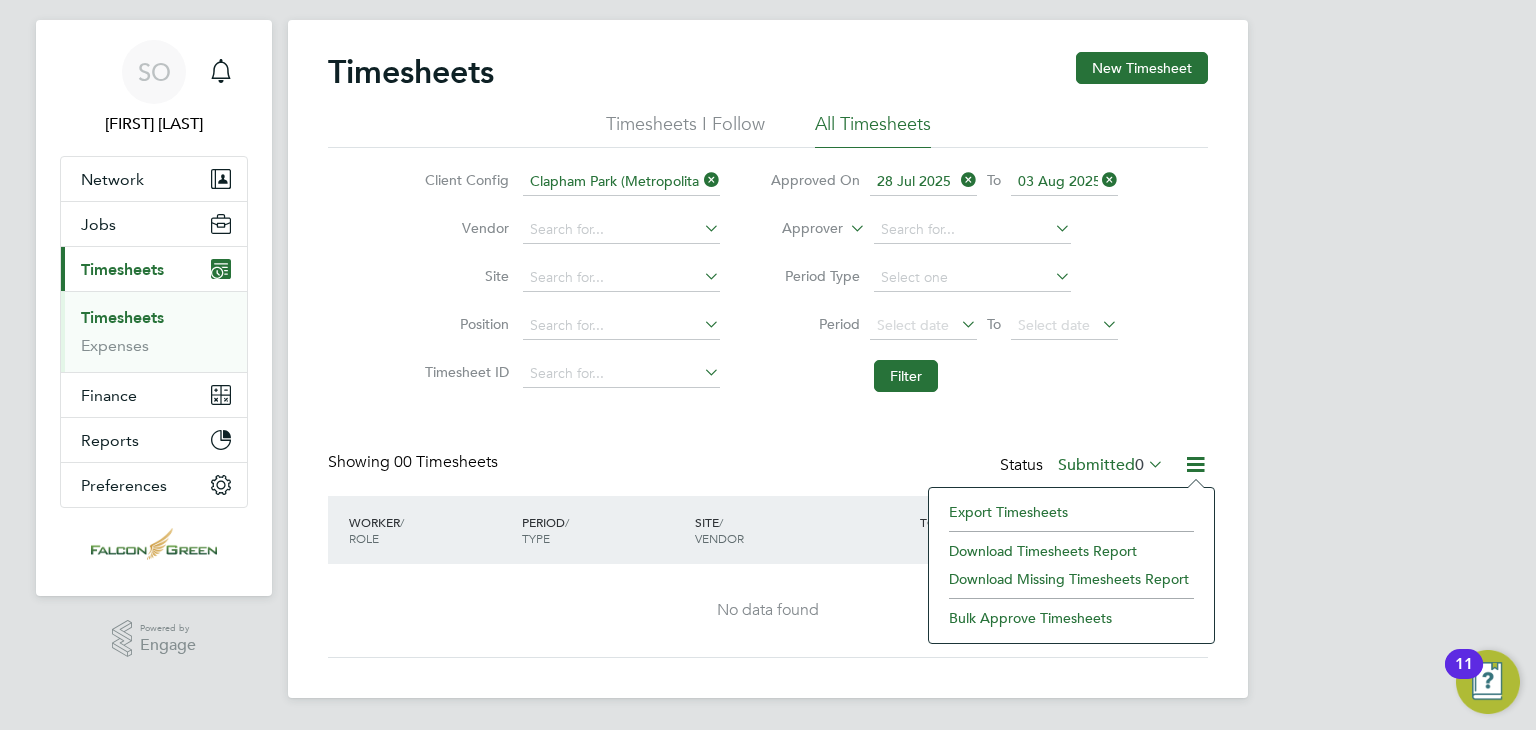 click on "Timesheets New Timesheet Timesheets I Follow All Timesheets Client Config Clapham Park ([REGION] [COUNTRY]) LLP Vendor Site Position Timesheet ID Approved On
28 Jul 2025
To
03 Aug 2025
Approver Period Type Period
Select date
To
Select date
Filter Showing 00 Timesheets Status Submitted 0 WORKER / ROLE WORKER / PERIOD PERIOD / TYPE SITE / VENDOR TOTAL TOTAL / STATUS STATUS APPROVER No data found Show more" 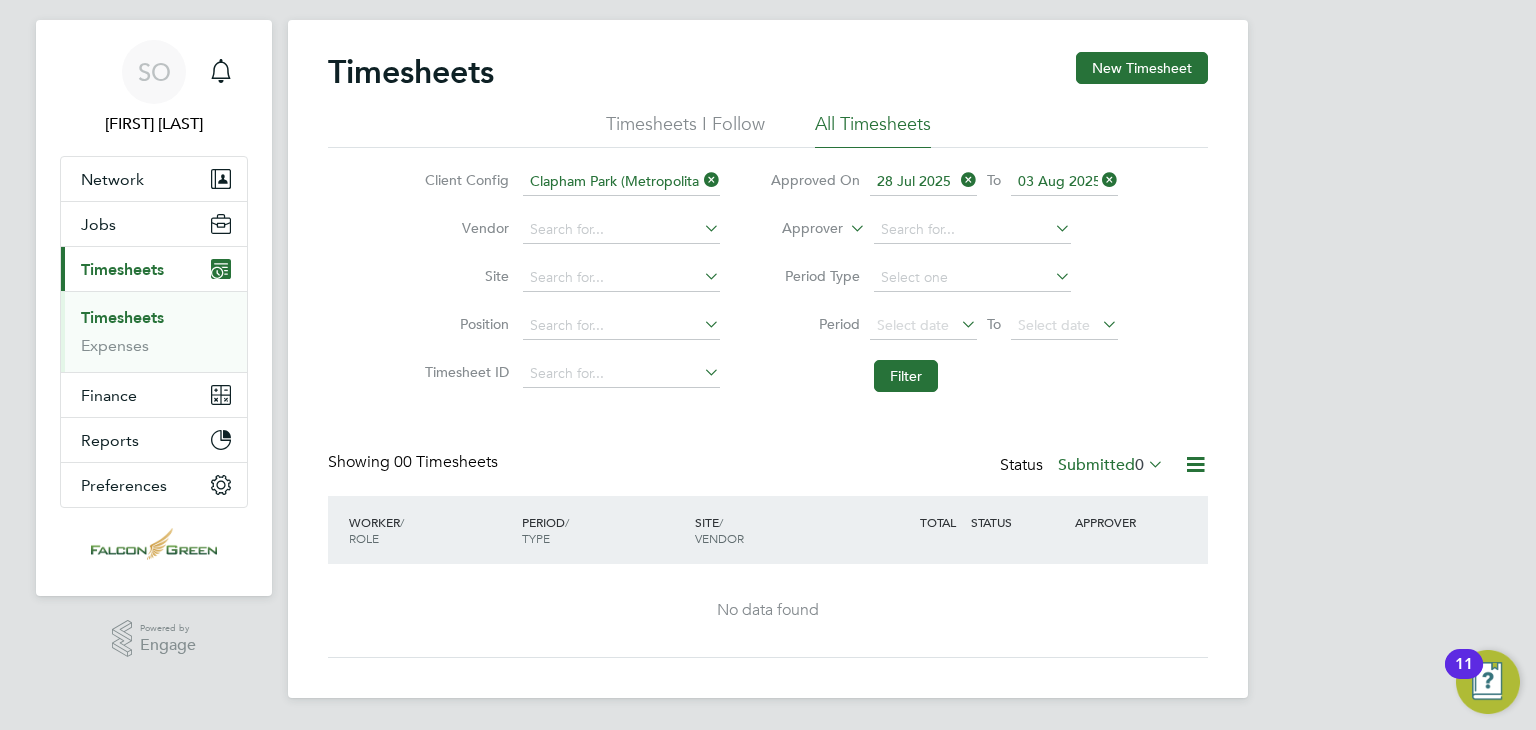 click 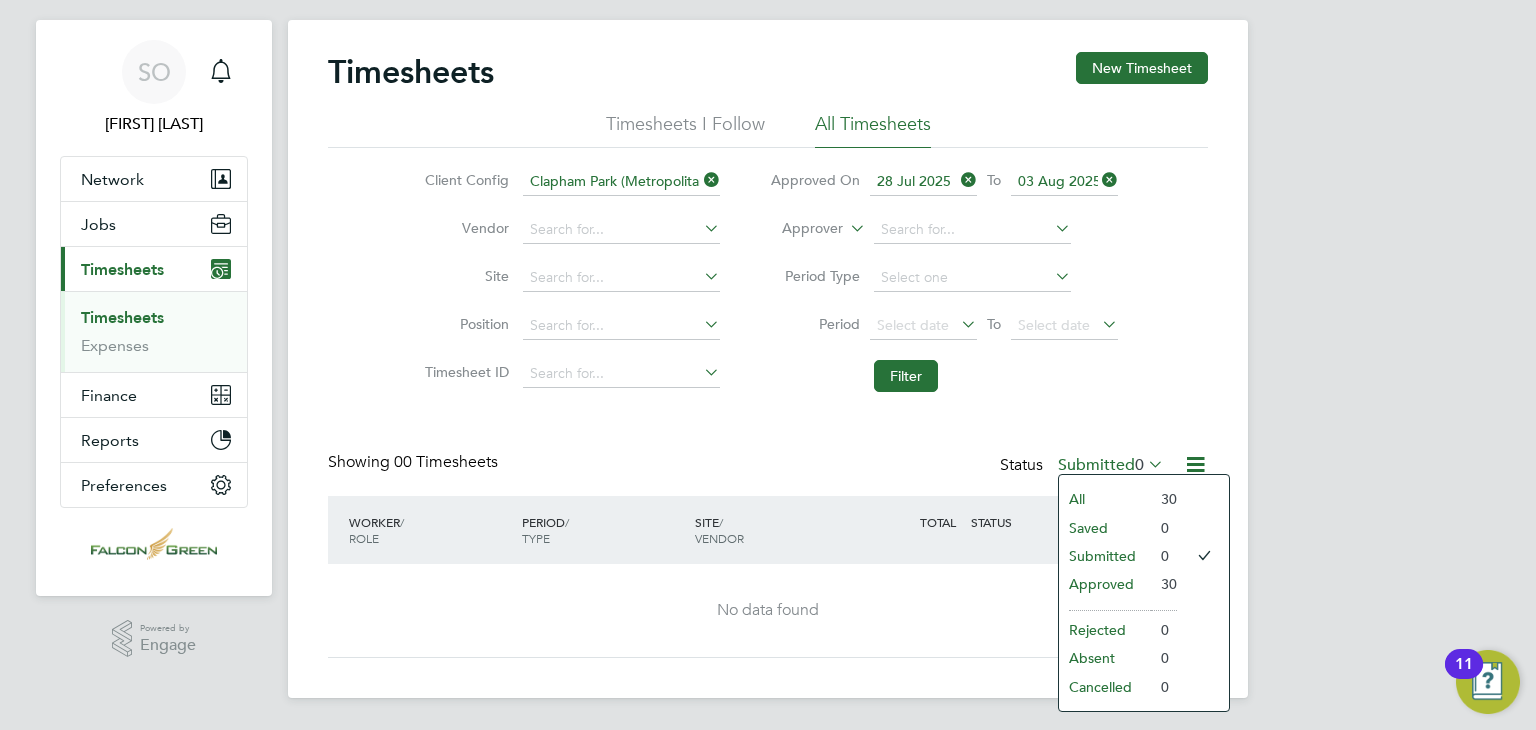 click on "All" 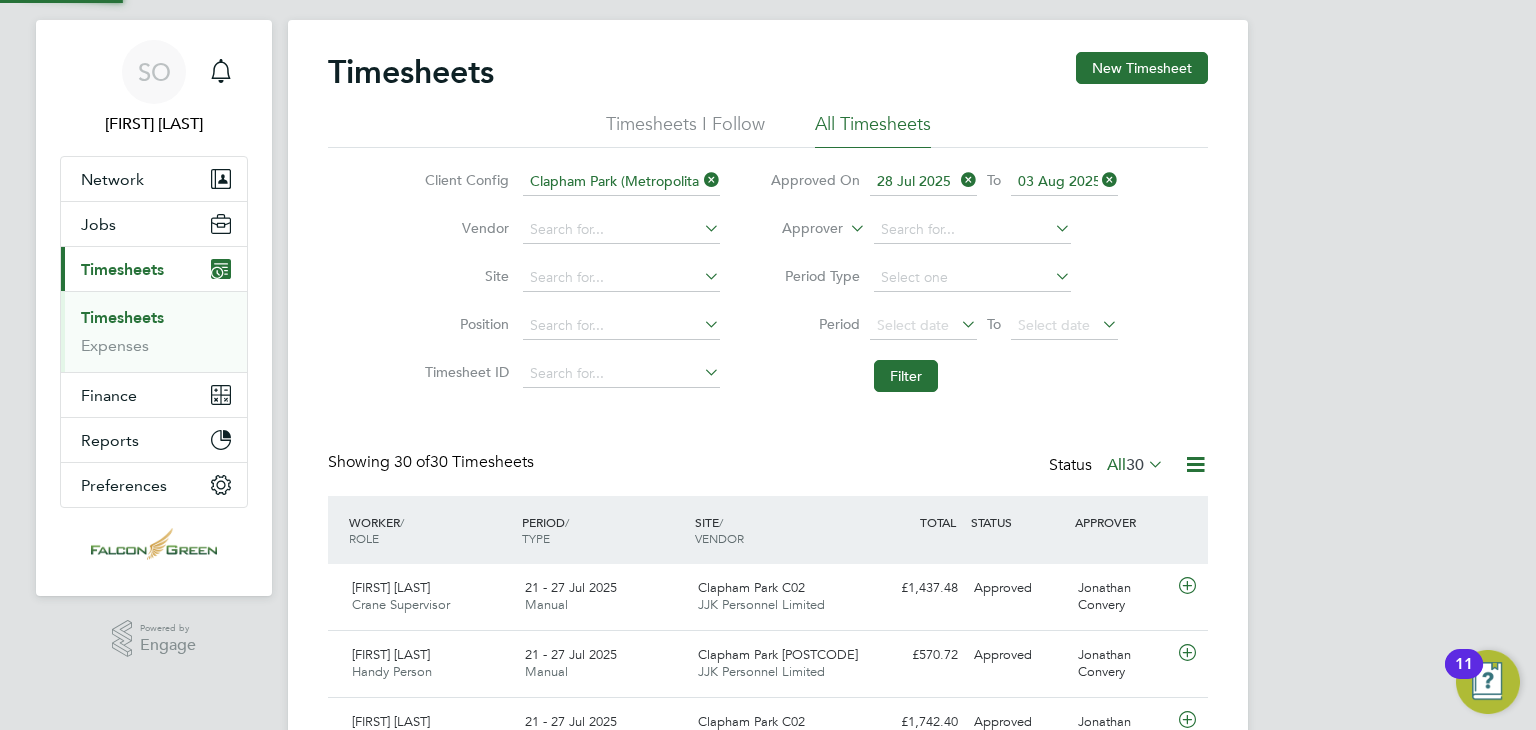 scroll, scrollTop: 9, scrollLeft: 10, axis: both 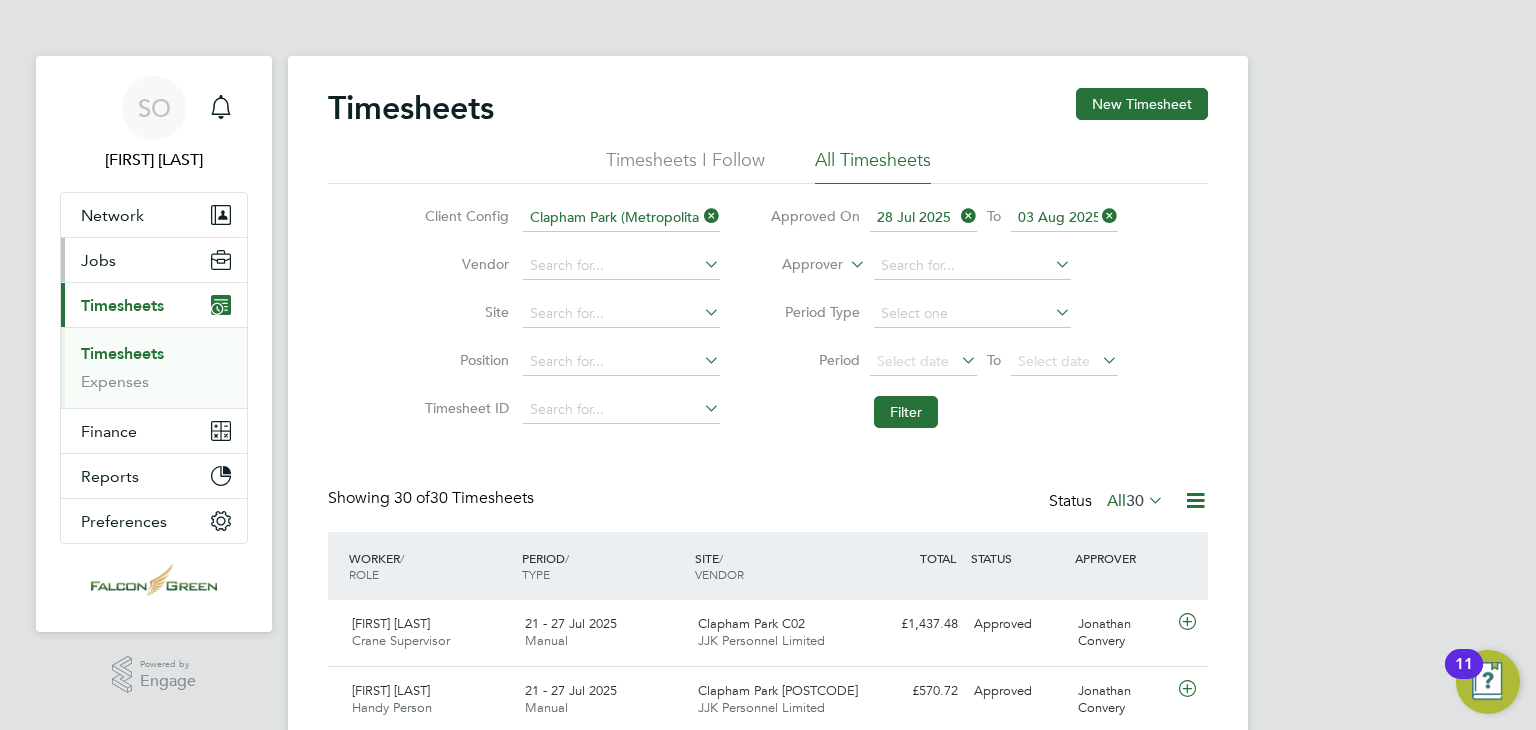 click on "Jobs" at bounding box center (98, 260) 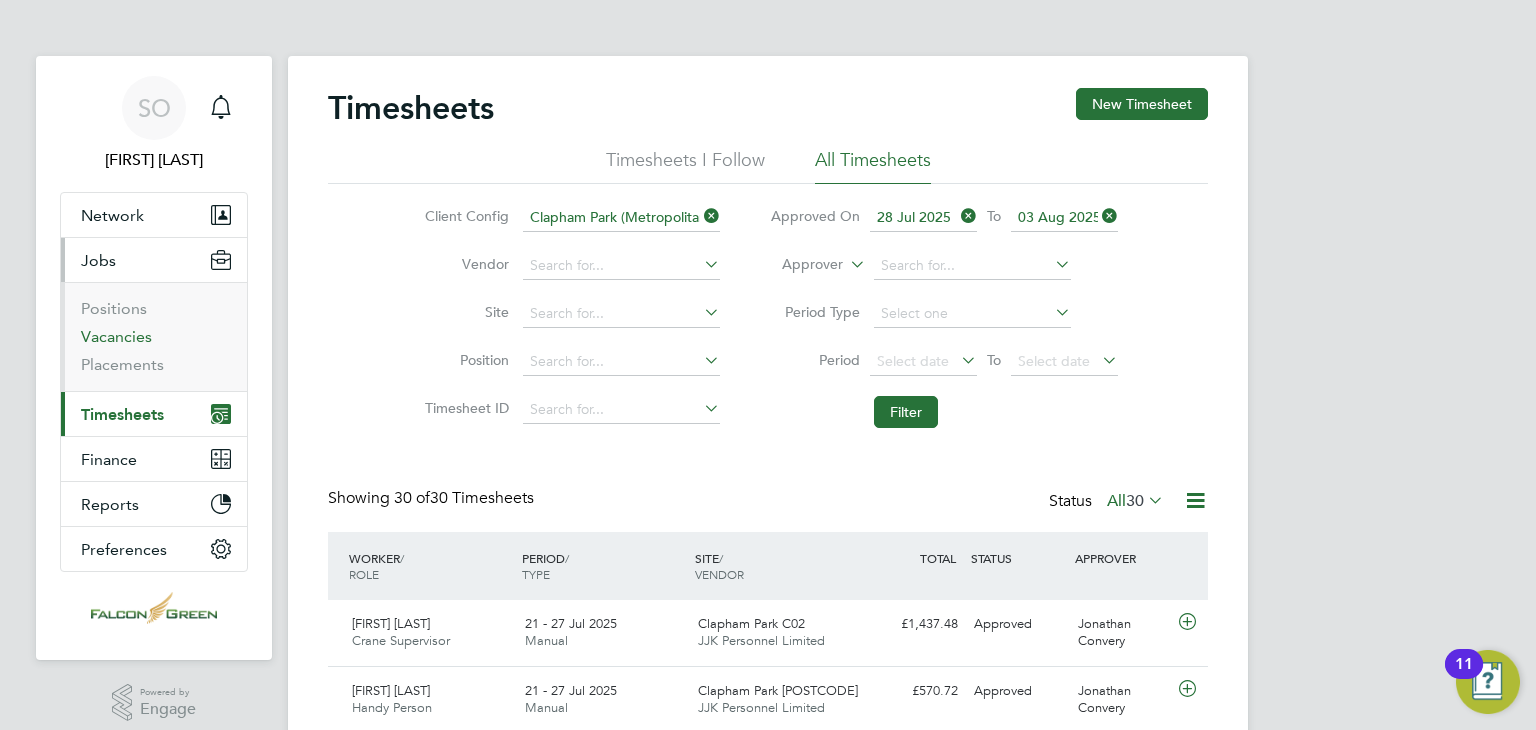 click on "Vacancies" at bounding box center [116, 336] 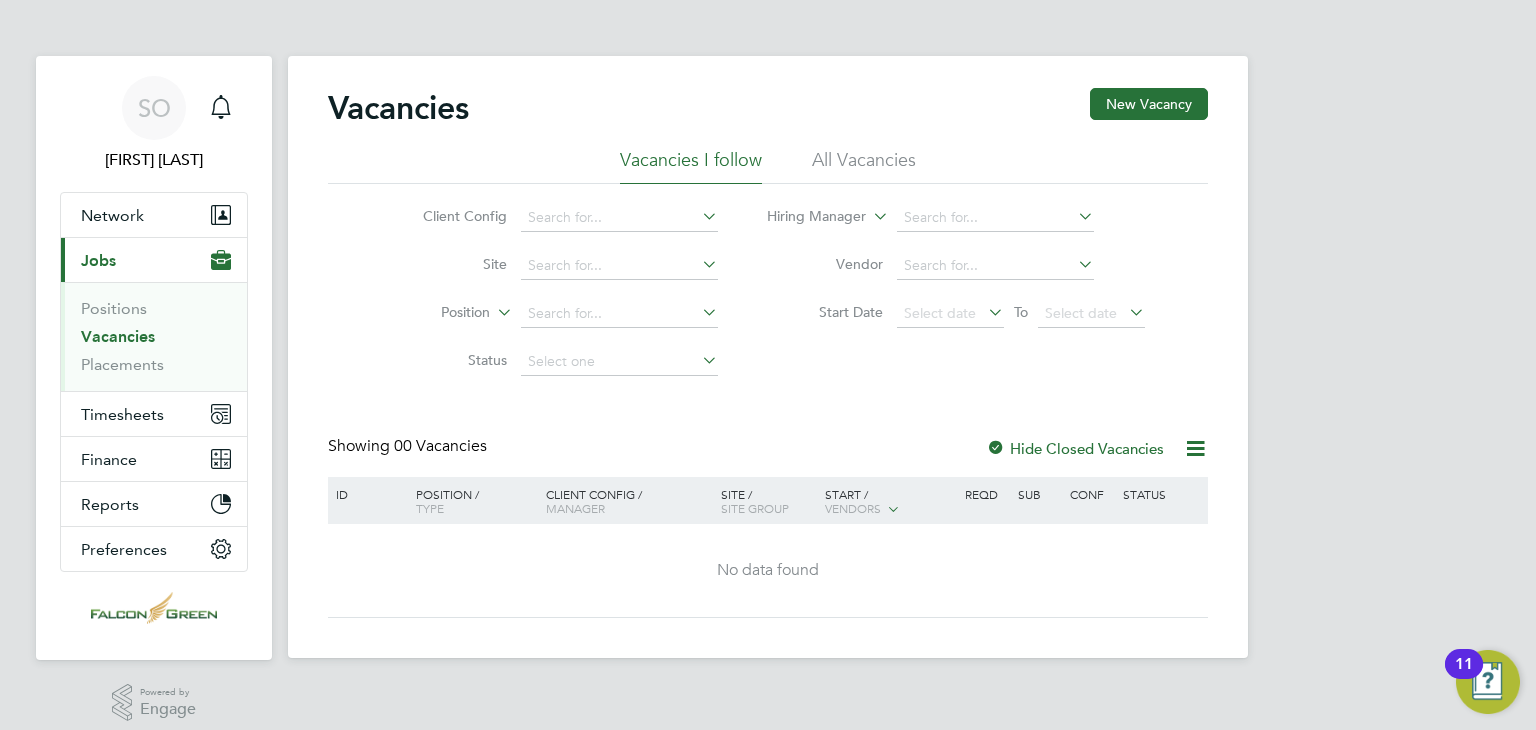 click on "Hide Closed Vacancies" 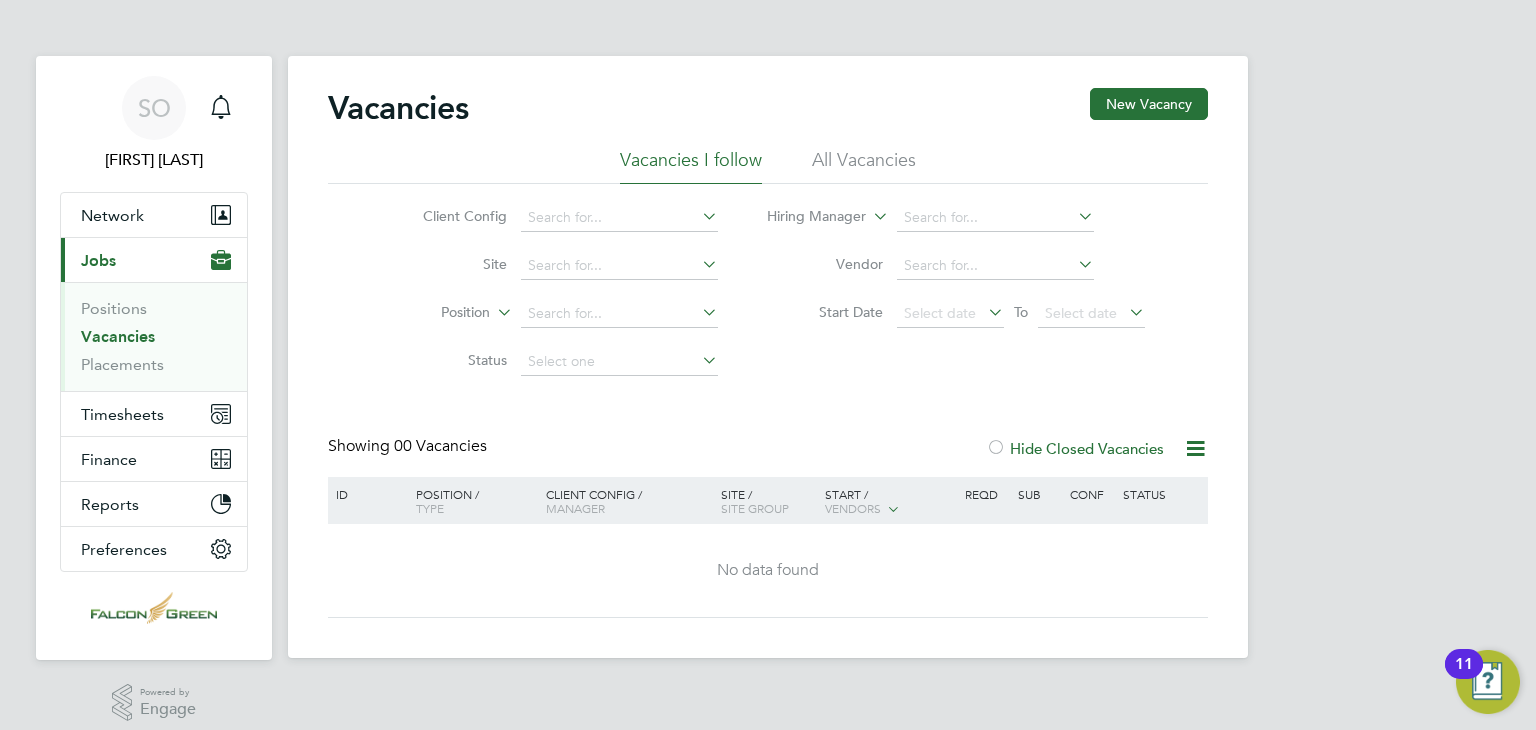 click 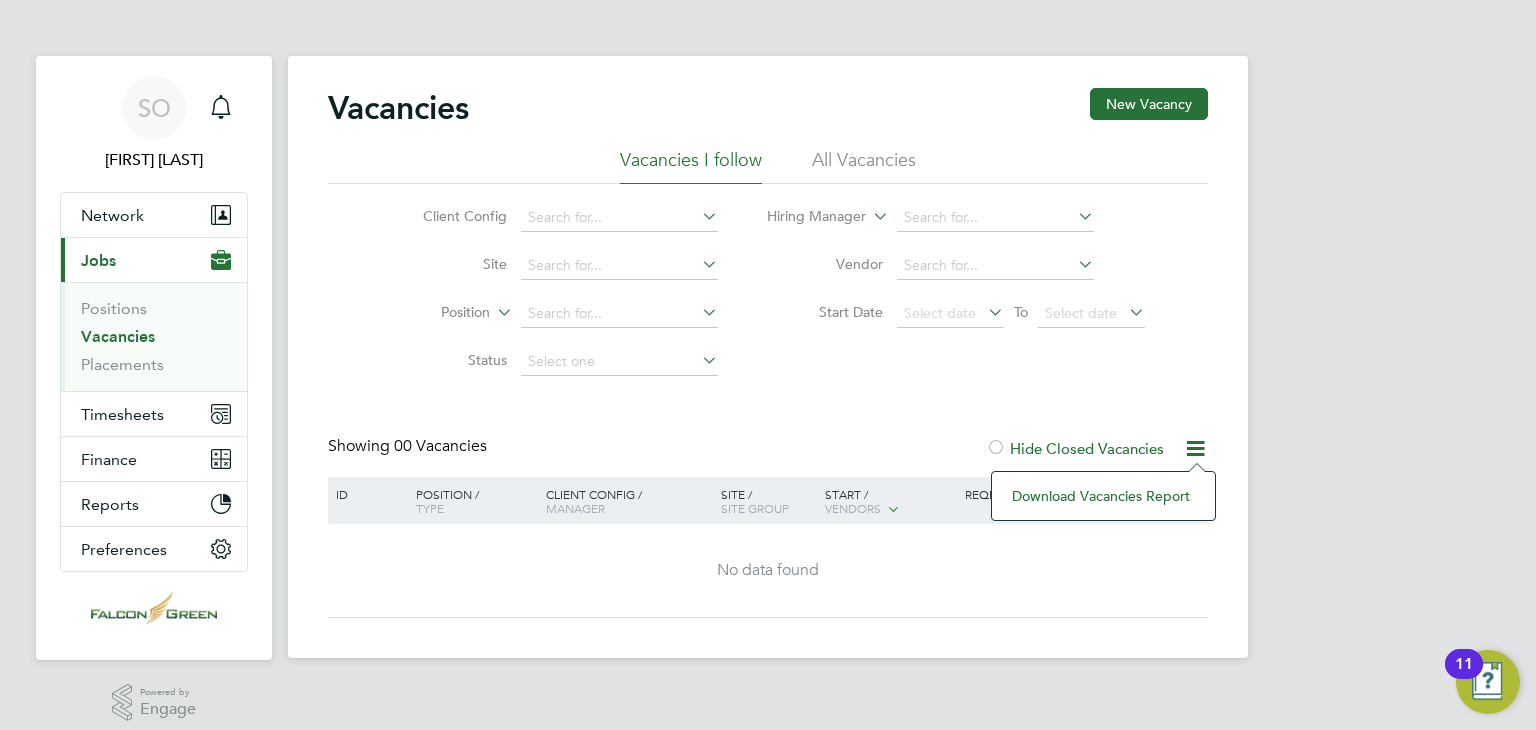 click on "SO [FIRST] [LAST] Notifications
Applications: Network
Team Members Businesses Sites Workers Contacts Current page: Jobs
Positions Vacancies Placements Timesheets
Timesheets Expenses Finance
Invoices & Credit Notes Statements Payments Reports
Margin Report Report Downloads Preferences
My Business Doc. Requirements VMS Configurations Notifications Activity Logs
.st0{fill:#C0C1C2;}
Powered by Engage Vacancies New Vacancy Vacancies I follow All Vacancies Client Config Site Position Status Hiring Manager Vendor Start Date
Select date
To
Select date
Showing 00 Vacancies Hide Closed Vacancies ID Position / Type Client Config / Manager Site / Sub" at bounding box center (768, 345) 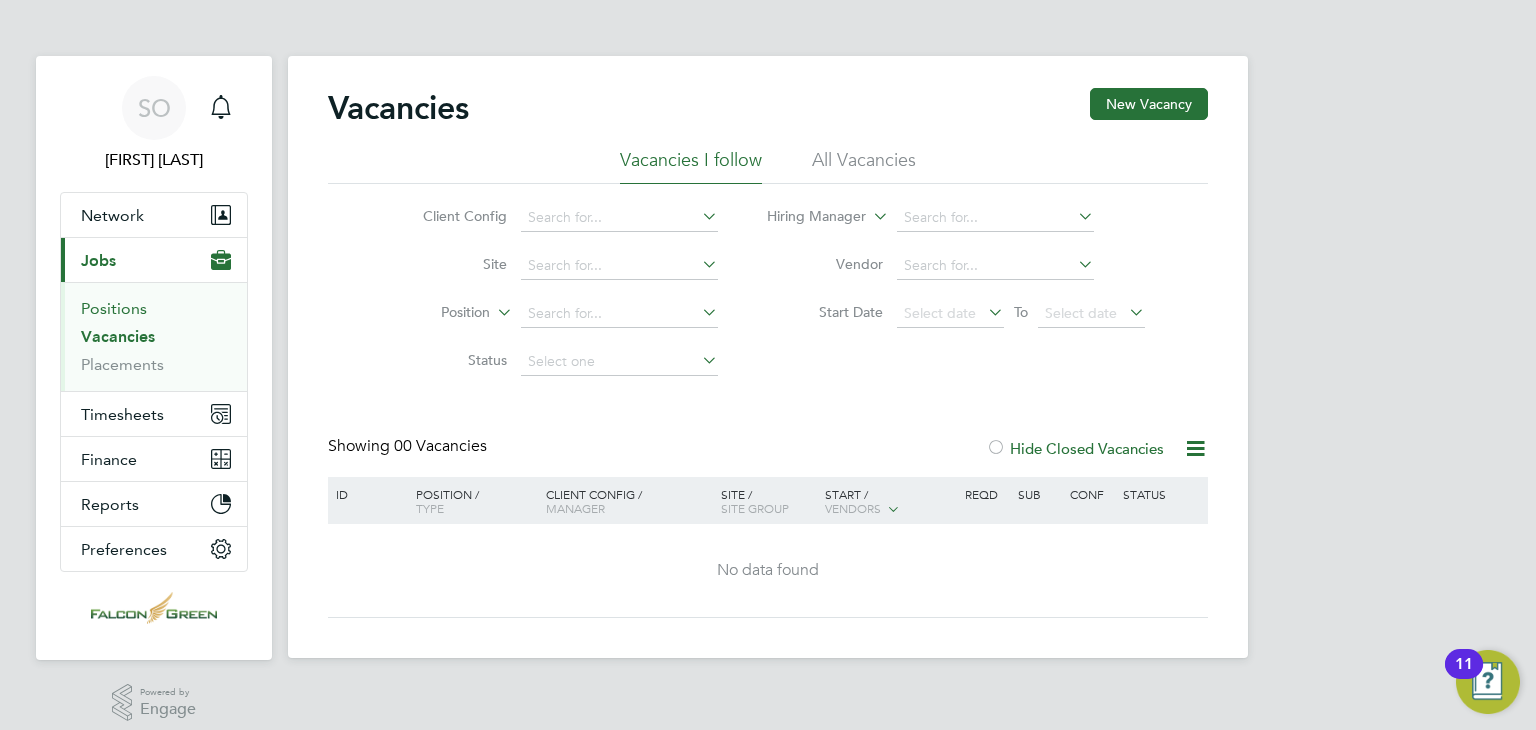 click on "Positions" at bounding box center [114, 308] 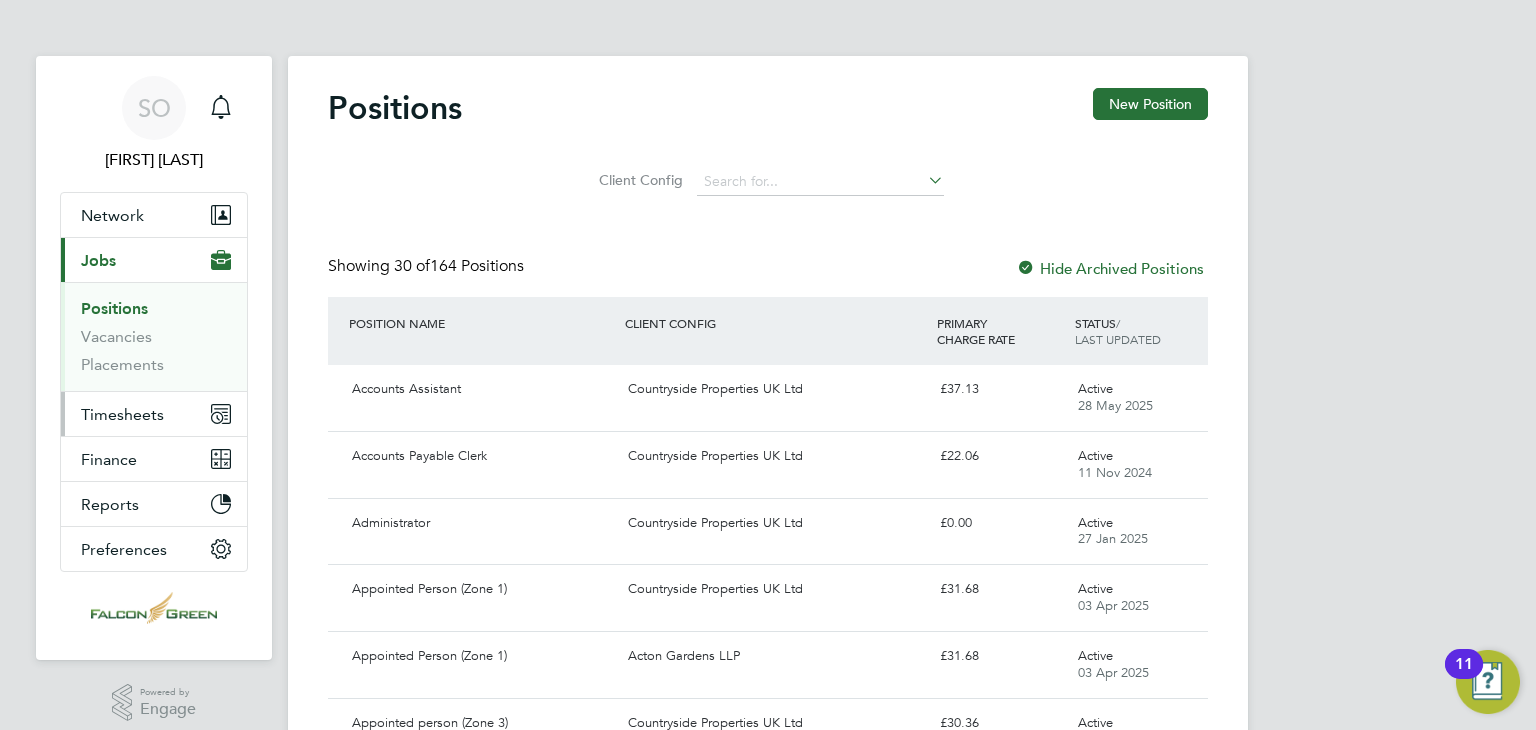 click on "Timesheets" at bounding box center (122, 414) 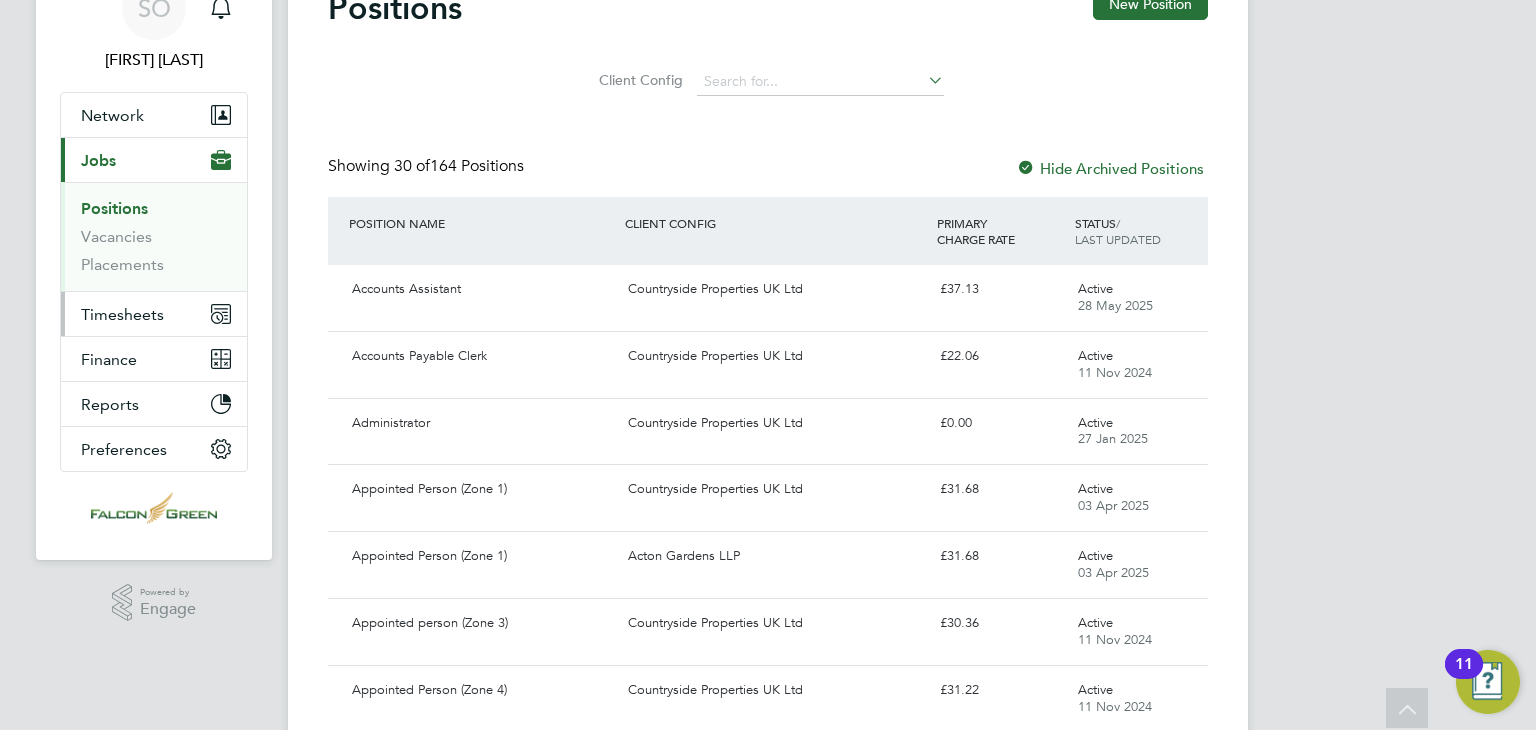 click on "Timesheets" at bounding box center (122, 314) 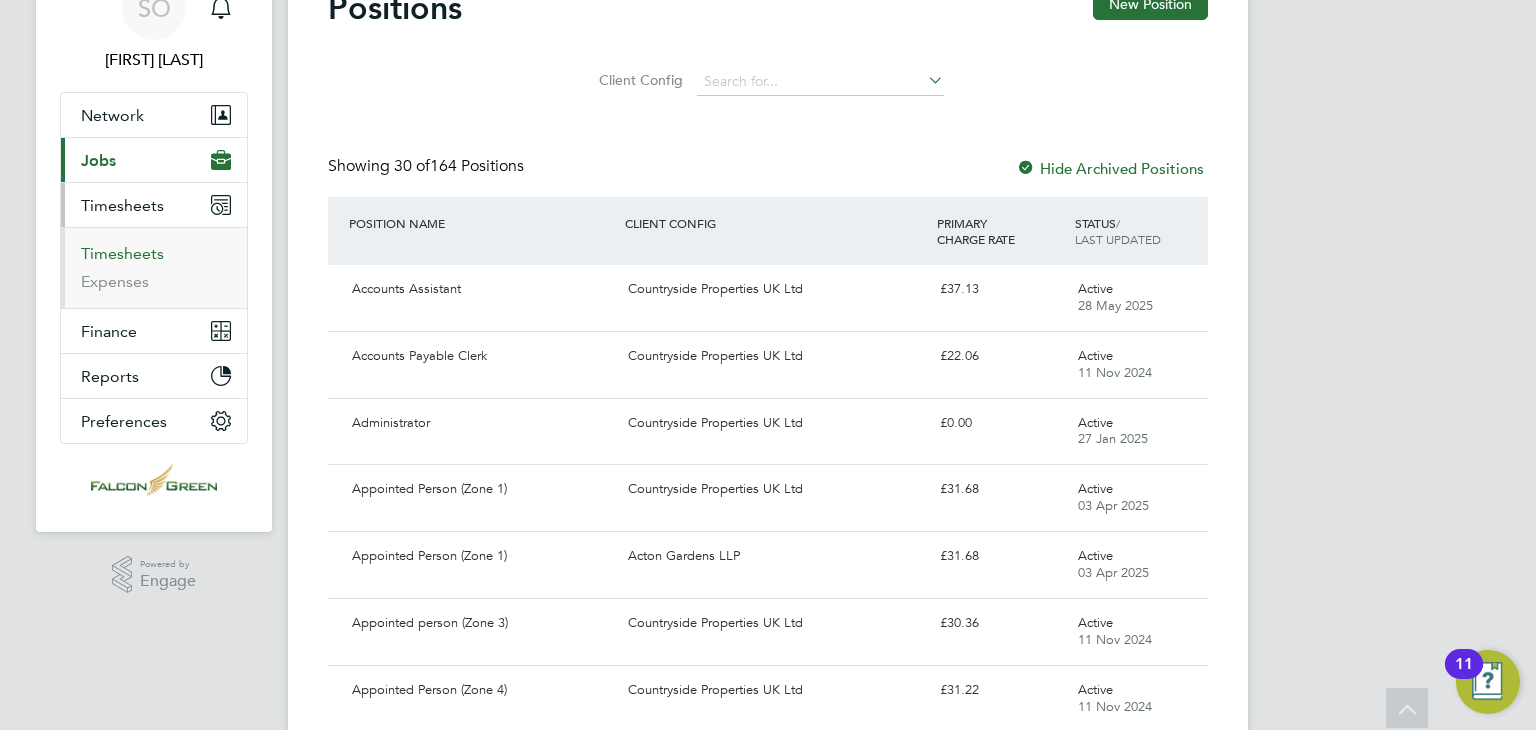 click on "Timesheets" at bounding box center (122, 253) 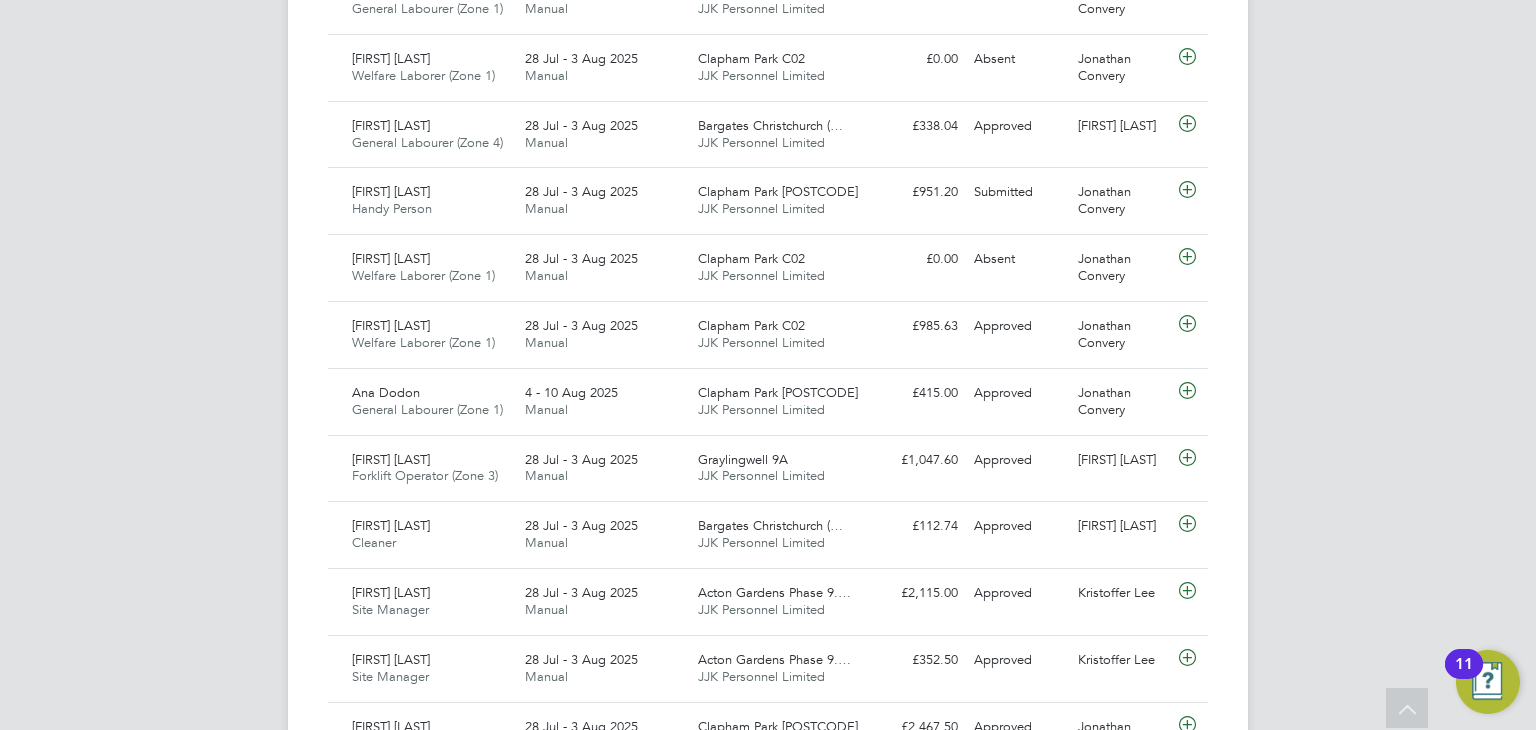 scroll, scrollTop: 1000, scrollLeft: 0, axis: vertical 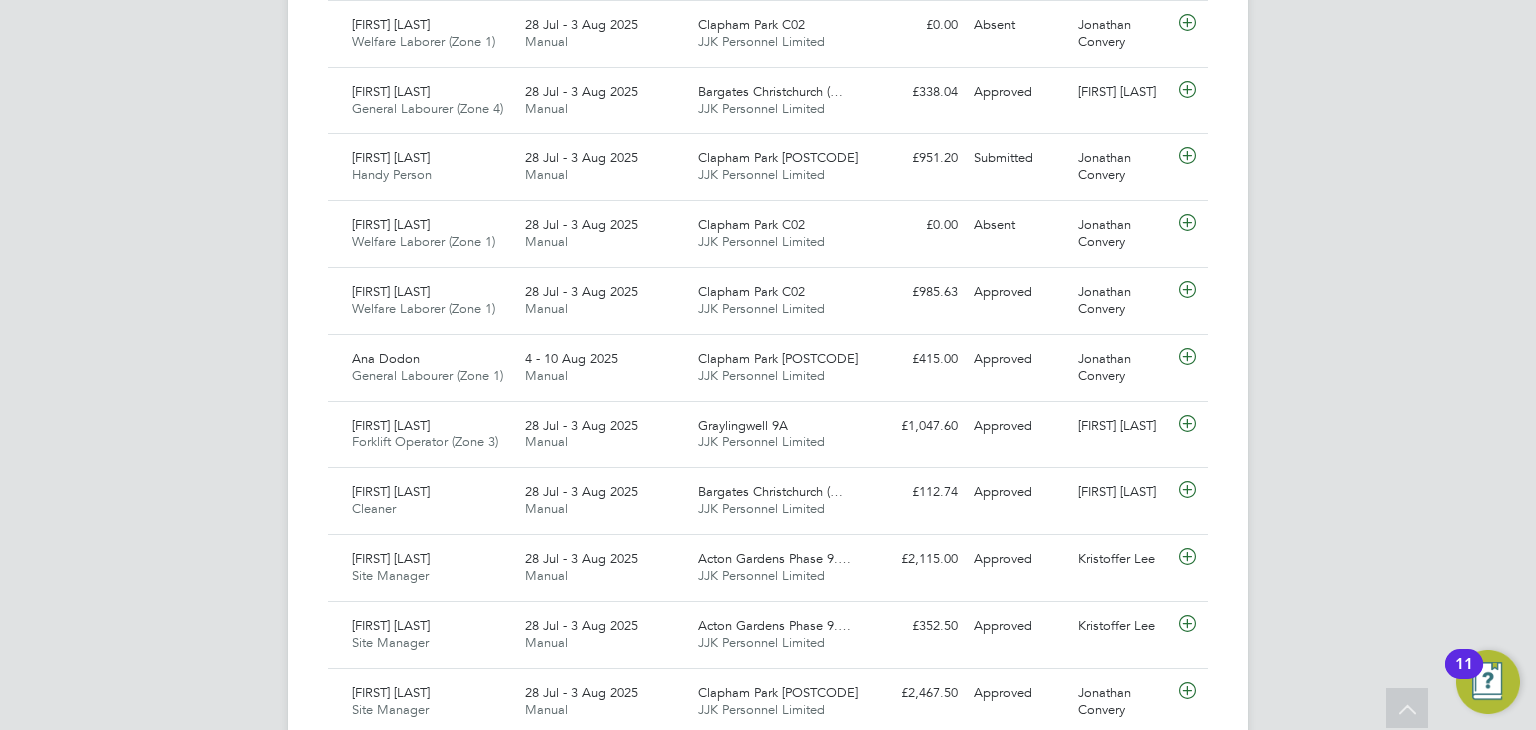 click on "SO [FIRST] [LAST] Notifications
Applications: Network
Team Members Businesses Sites Workers Contacts Placements Current page: Timesheets
Positions Vacancies Placements Timesheets
Timesheets Expenses Finance
Invoices & Credit Notes Statements Payments Reports
Margin Report Report Downloads Preferences
My Business Doc. Requirements VMS Configurations Notifications Activity Logs
.st0{fill:#C0C1C2;}
Powered by Engage Timesheets New Timesheet Timesheets I Follow All Timesheets Client Config Vendor Site Position Timesheet ID Approved On
Select date
To
Select date
Approver Period Type Period
Select date
To
Select date
Filter Showing 30 of Status /" at bounding box center (768, 393) 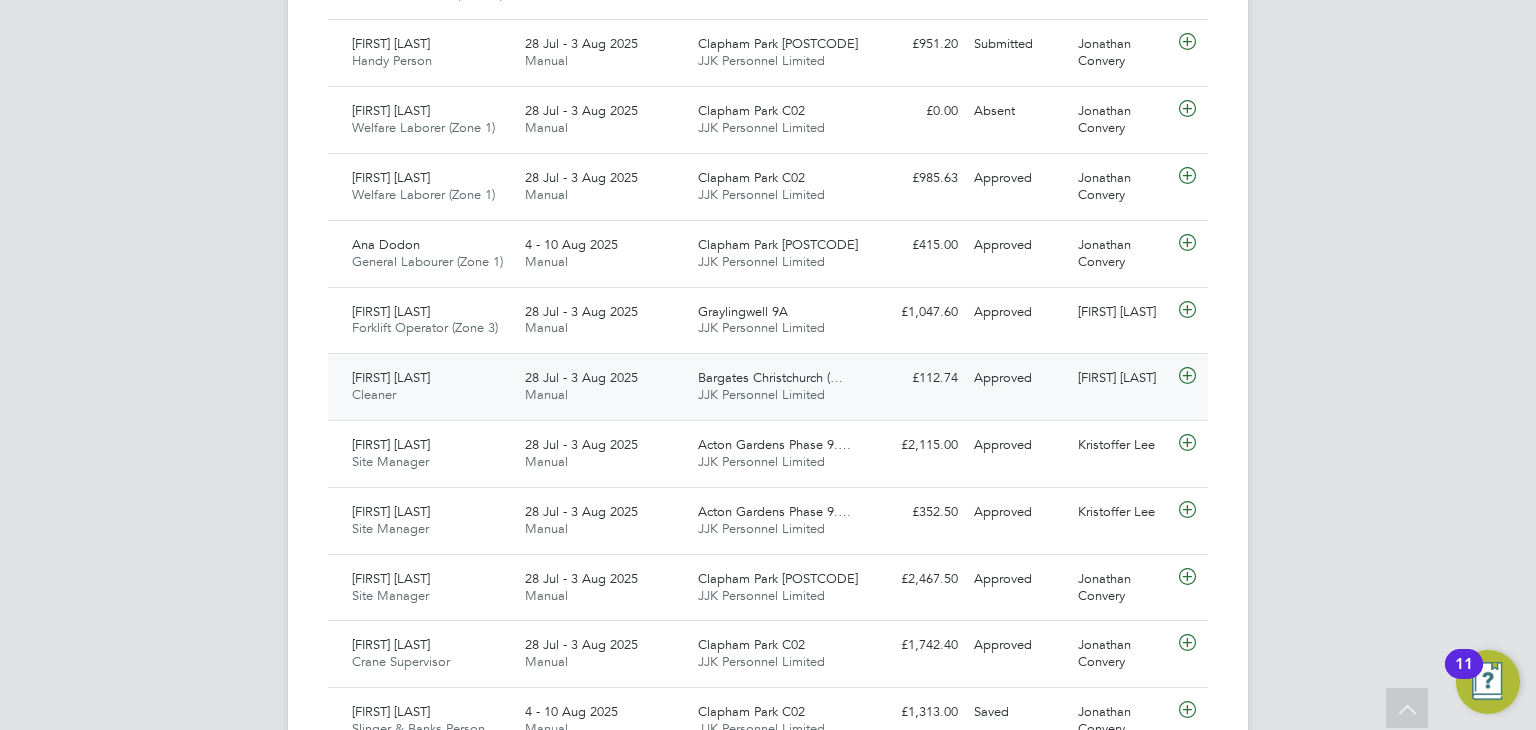 scroll, scrollTop: 1200, scrollLeft: 0, axis: vertical 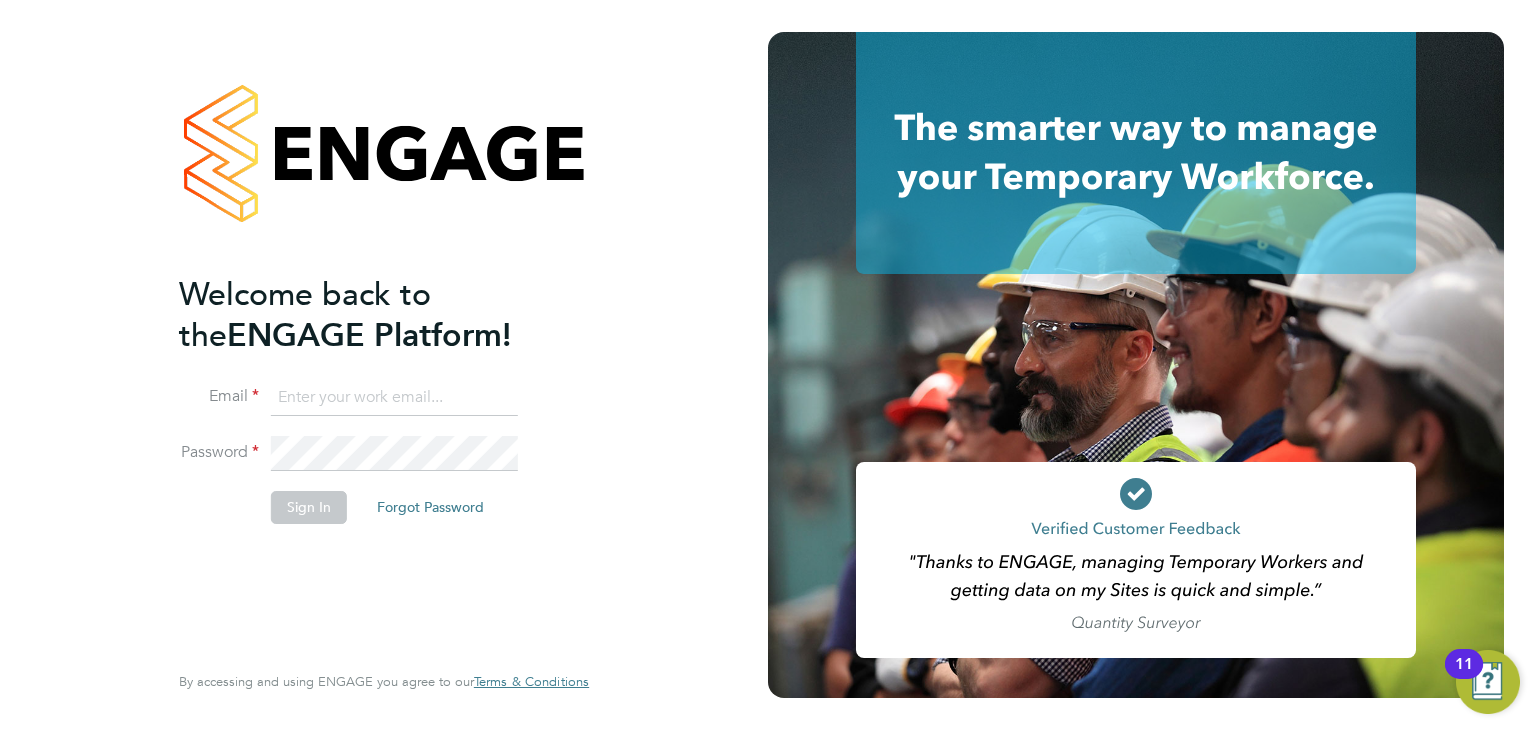 type on "[USERNAME]@[DOMAIN].co.uk" 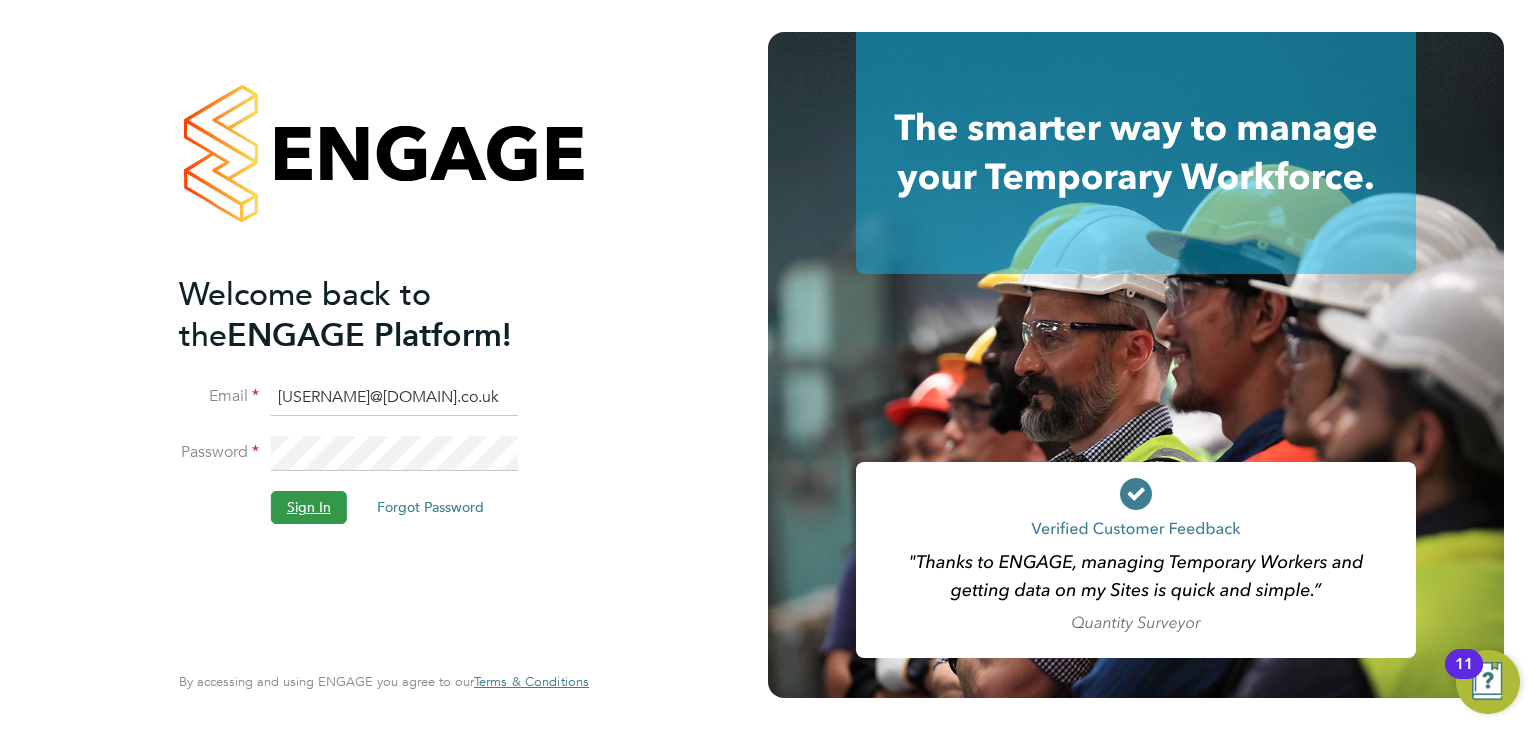 click on "Sign In" 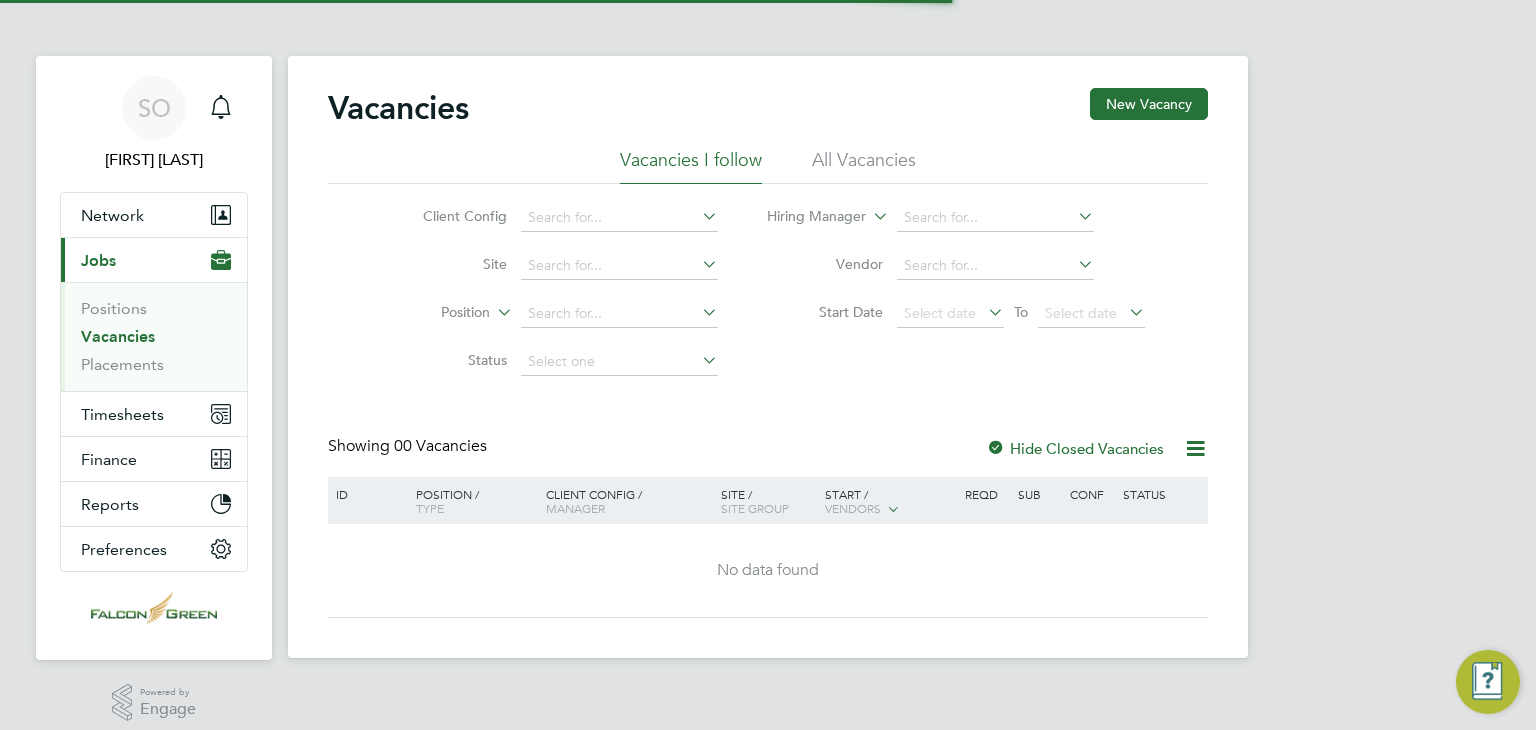 scroll, scrollTop: 0, scrollLeft: 0, axis: both 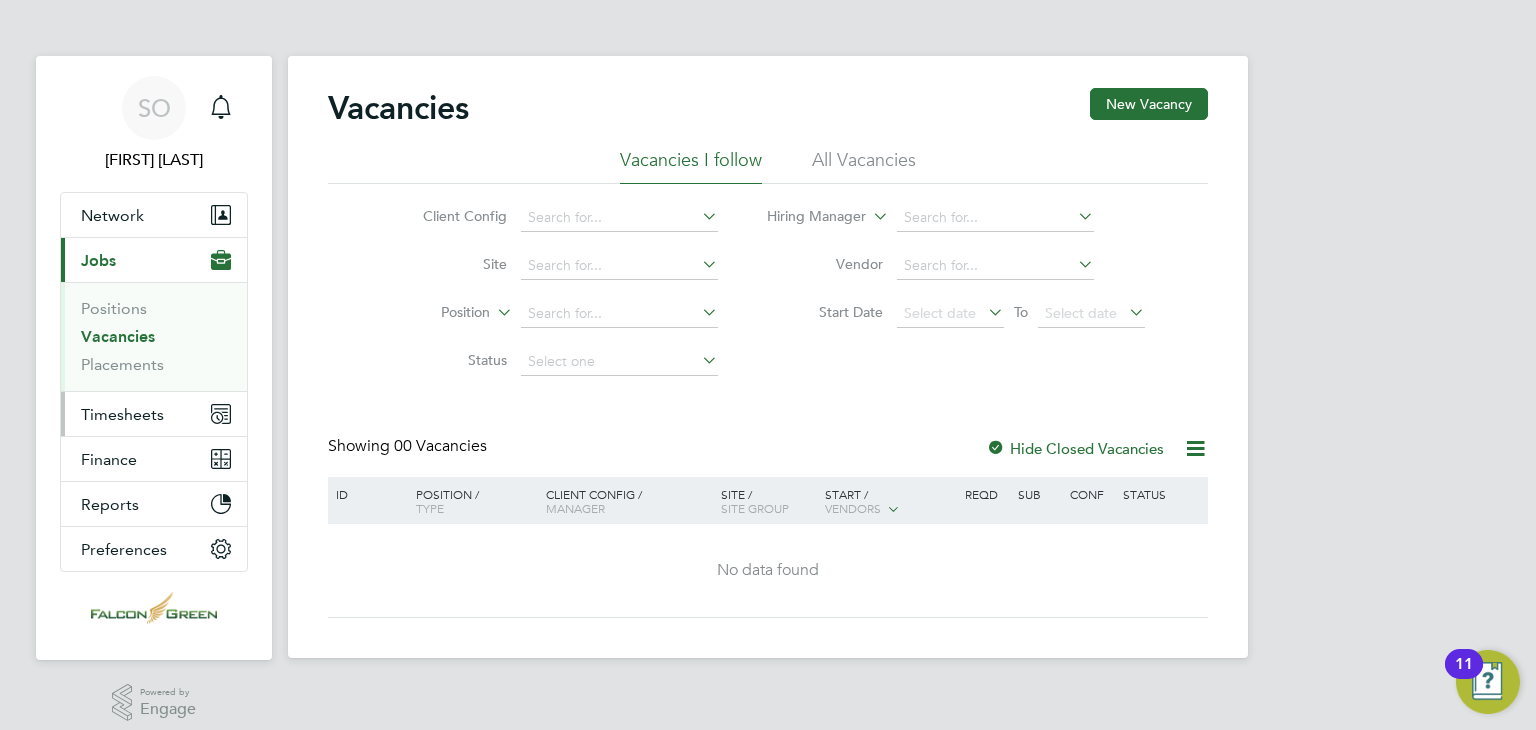 click on "Timesheets" at bounding box center [122, 414] 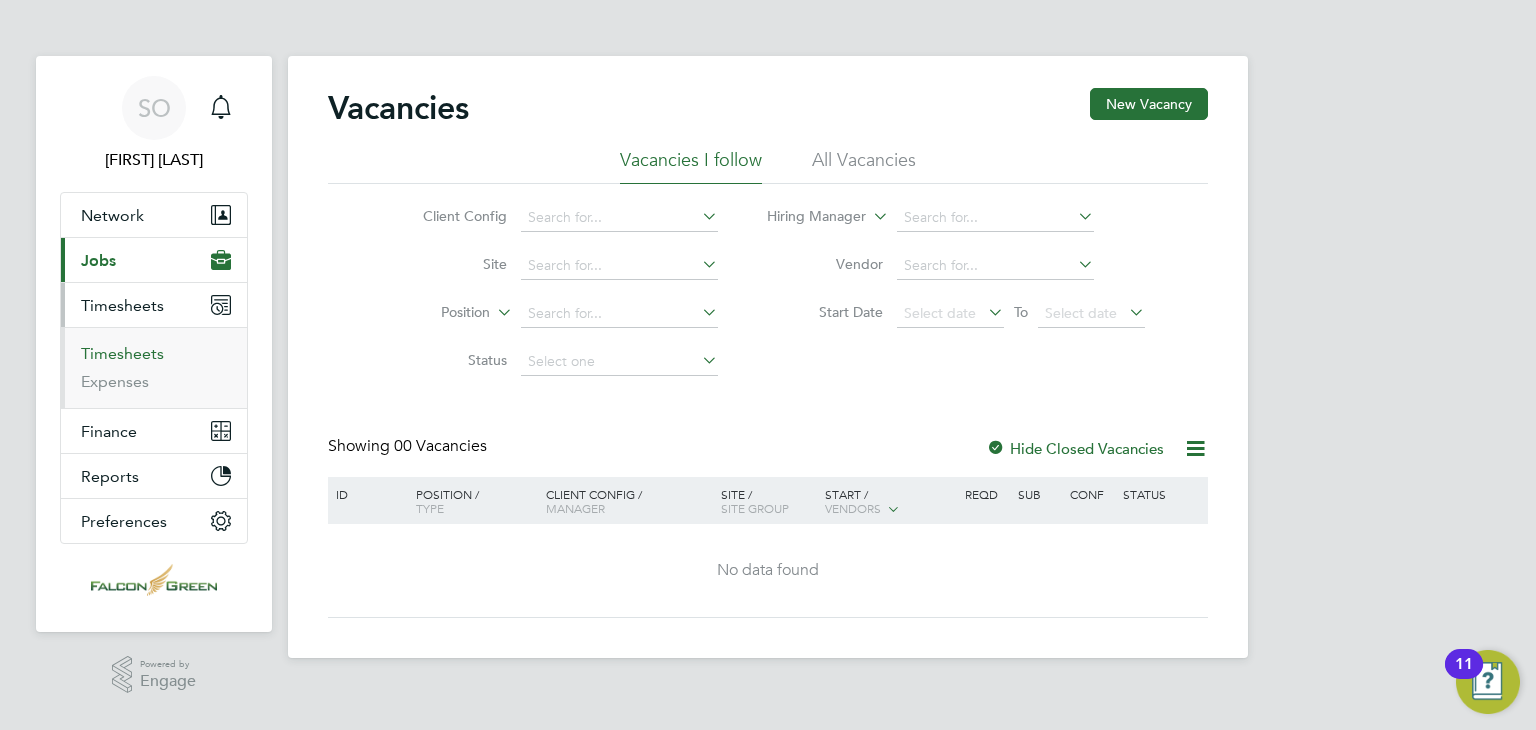 click on "Timesheets" at bounding box center [122, 353] 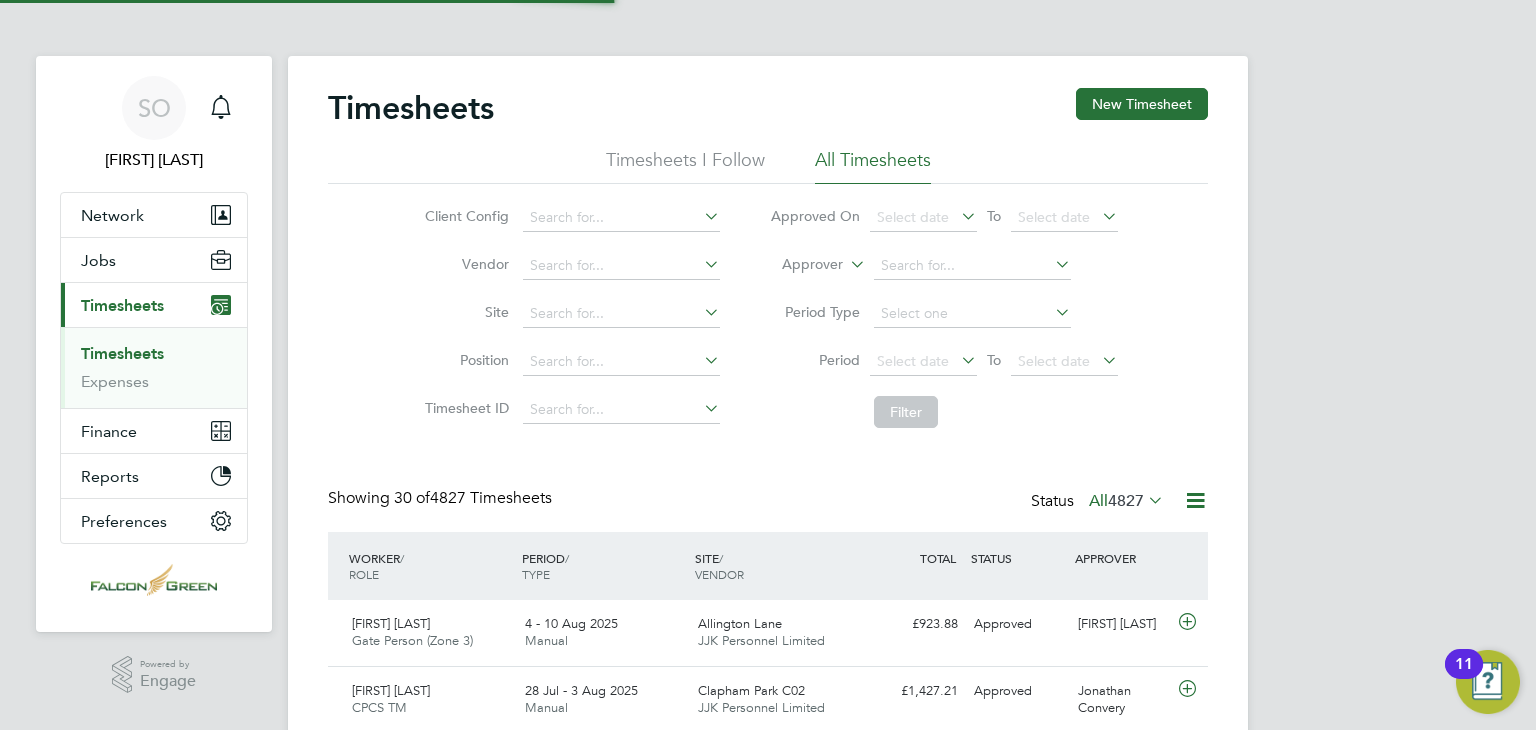 scroll, scrollTop: 9, scrollLeft: 10, axis: both 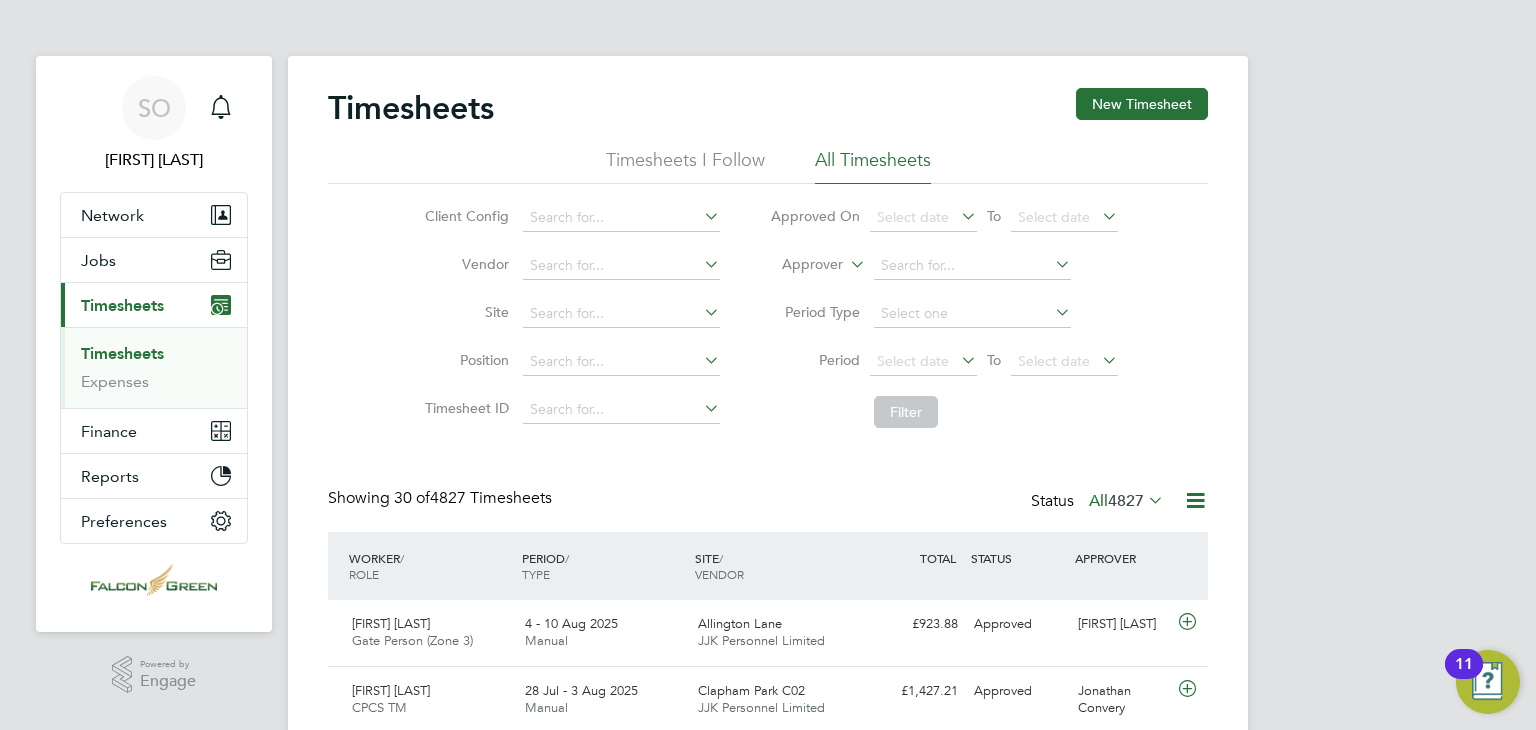 click on "SO [FIRST] [LAST] Notifications
Applications: Network
Team Members Businesses Sites Workers Contacts Placements Current page: Timesheets
Positions Vacancies Placements Timesheets
Timesheets Expenses Finance
Invoices & Credit Notes Statements Payments Reports
Margin Report Report Downloads Preferences
My Business Doc. Requirements VMS Configurations Notifications Activity Logs
.st0{fill:#C0C1C2;}
Powered by Engage Timesheets New Timesheet Timesheets I Follow All Timesheets Client Config Vendor Site Position Timesheet ID Approved On
Select date
To
Select date
Approver Period Type Period
Select date
To
Select date
Filter Showing 30 of Status /" at bounding box center [768, 1393] 